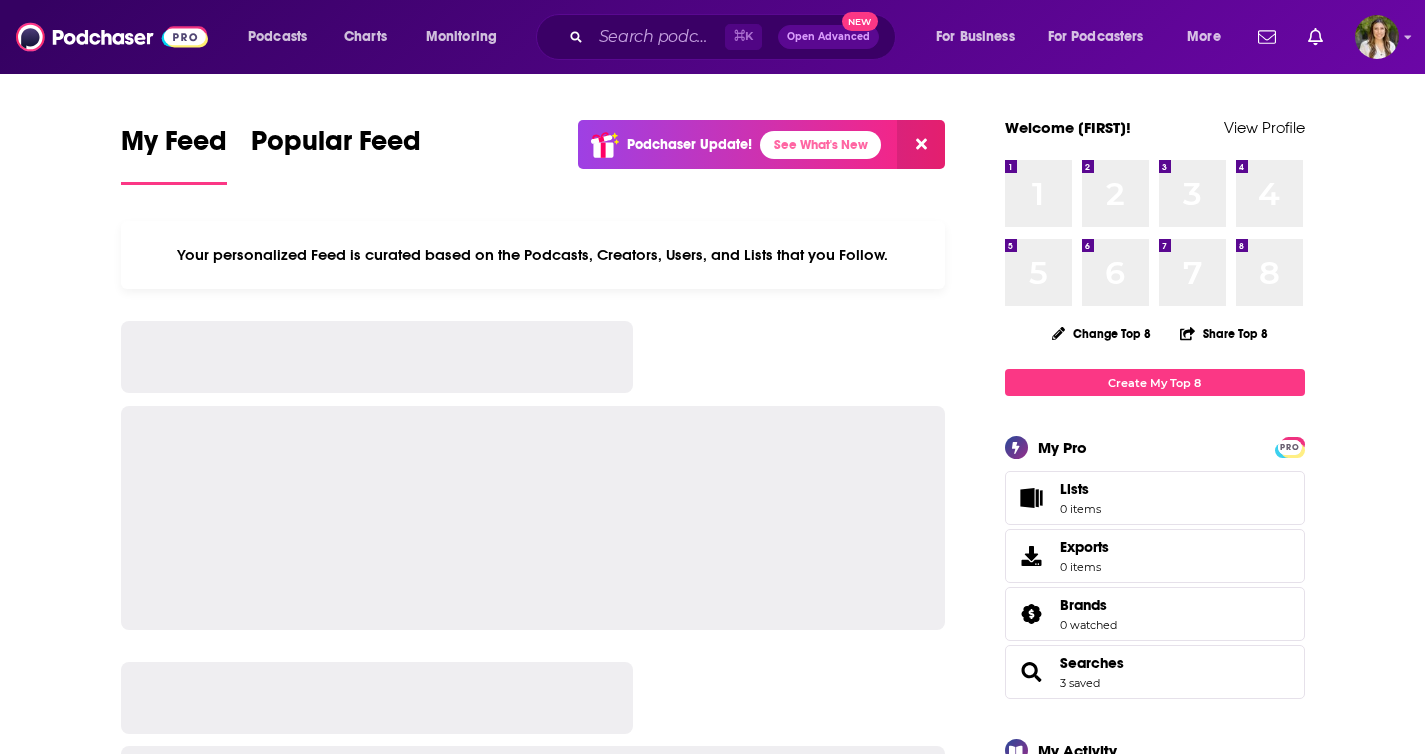 scroll, scrollTop: 0, scrollLeft: 0, axis: both 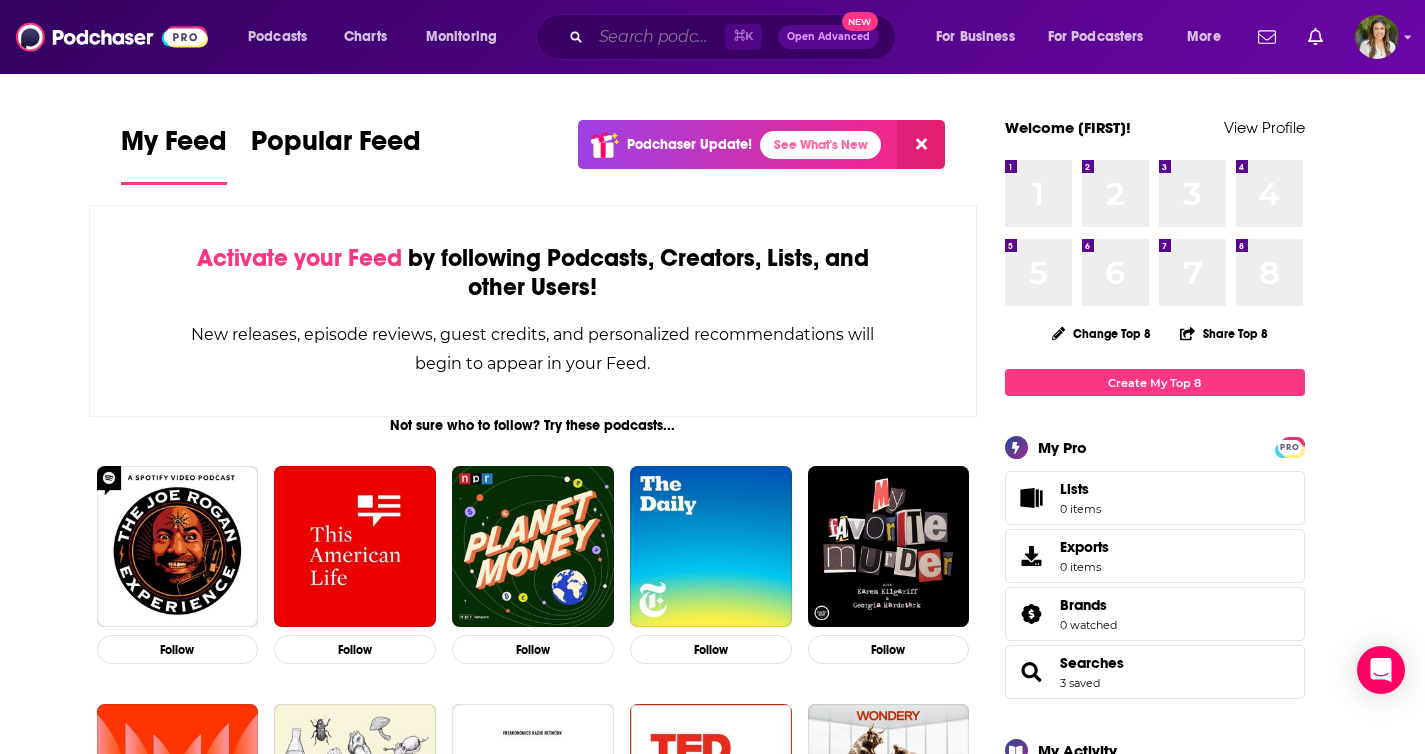 click at bounding box center [658, 37] 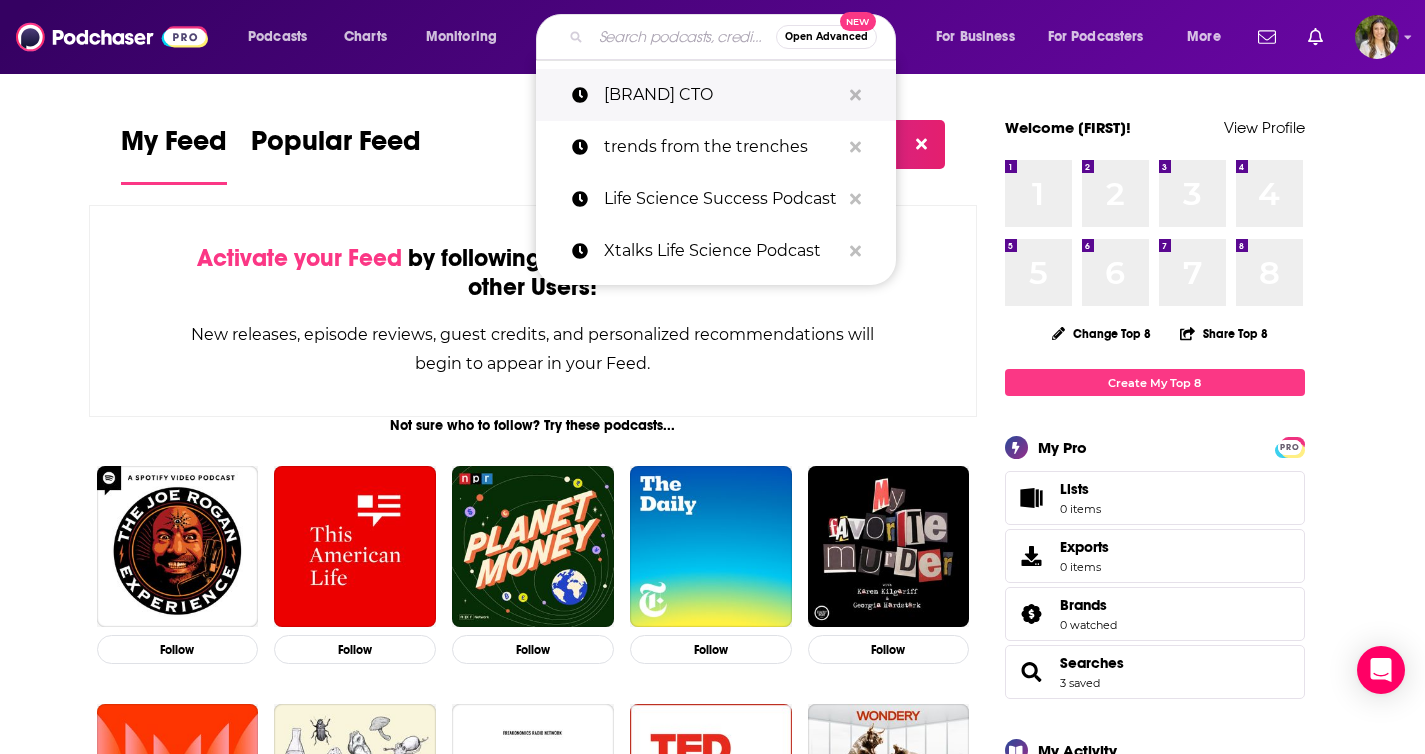 click on "[BRAND] CTO" at bounding box center (722, 95) 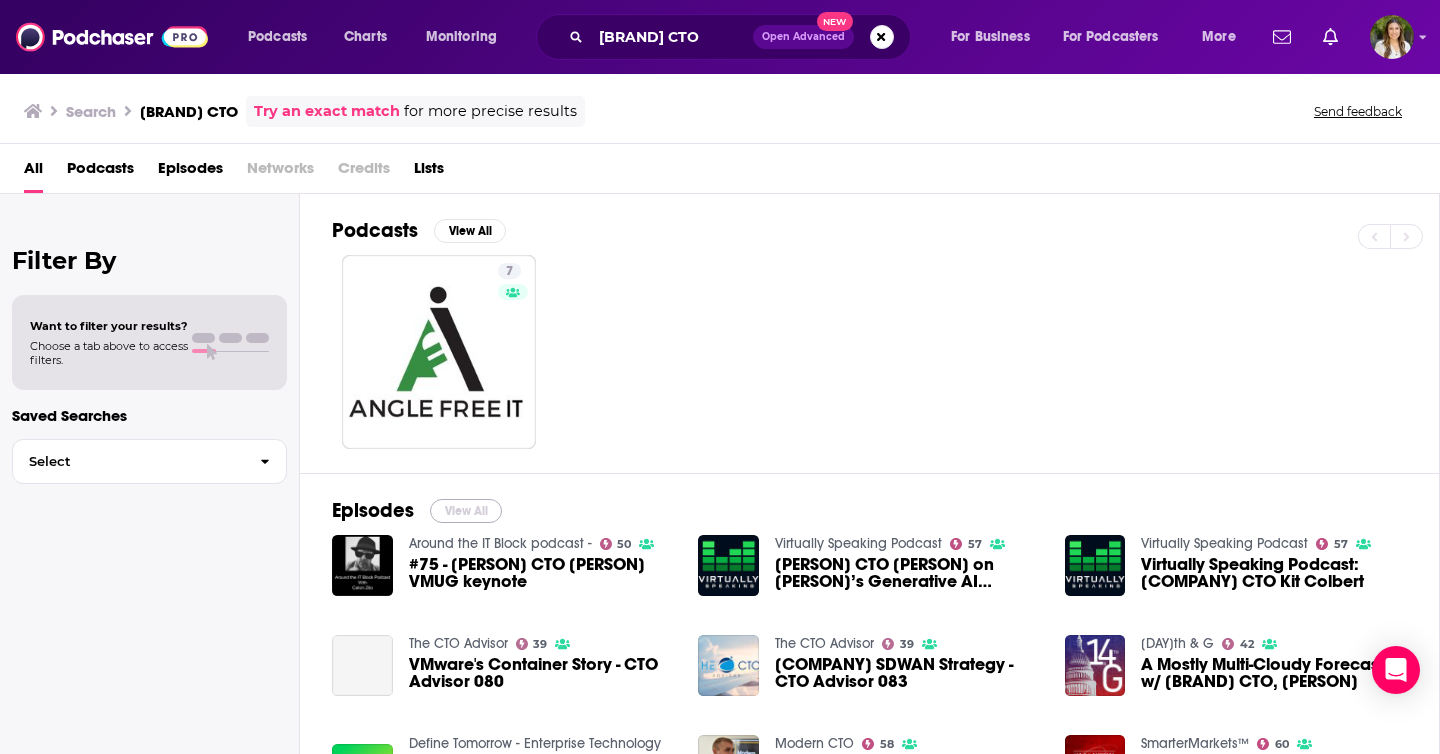 click on "View All" at bounding box center (466, 511) 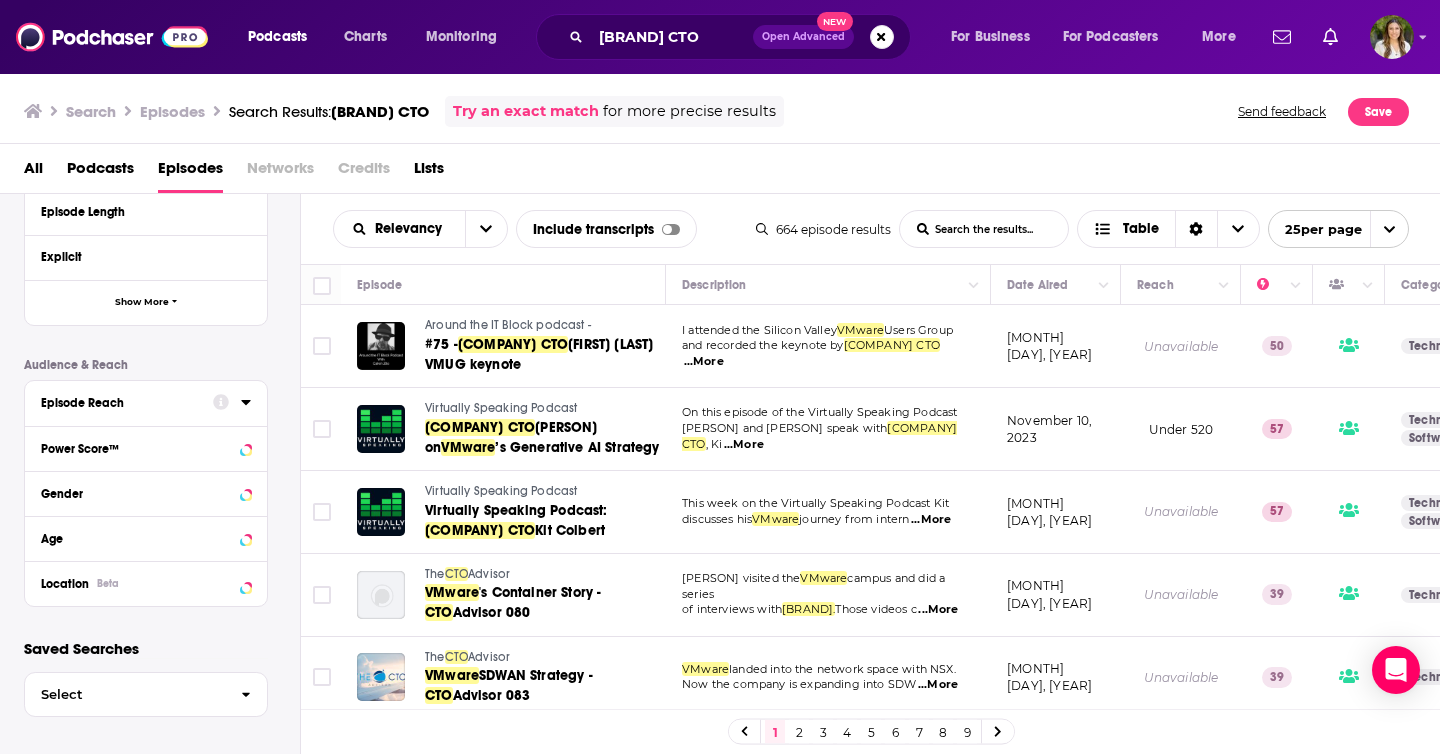 scroll, scrollTop: 368, scrollLeft: 0, axis: vertical 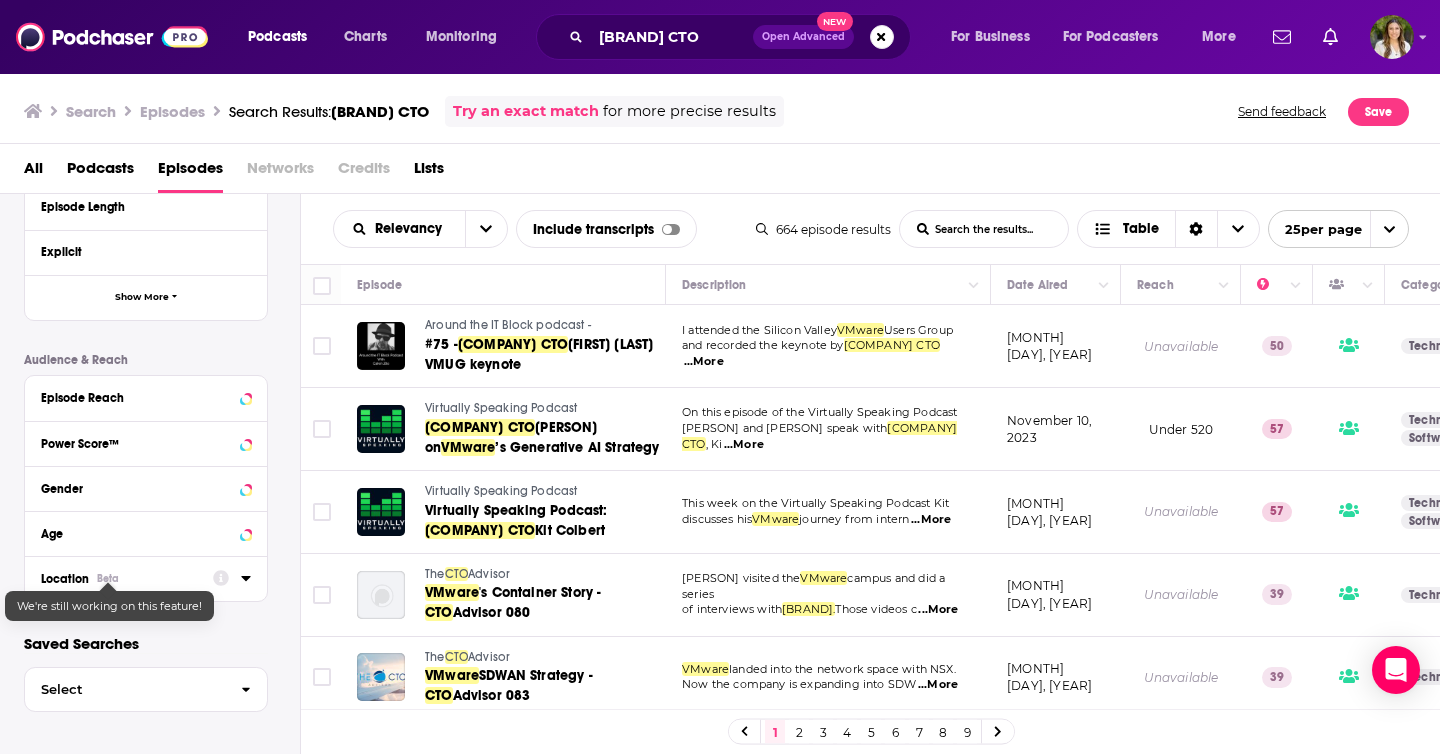 click on "Location" at bounding box center (65, 579) 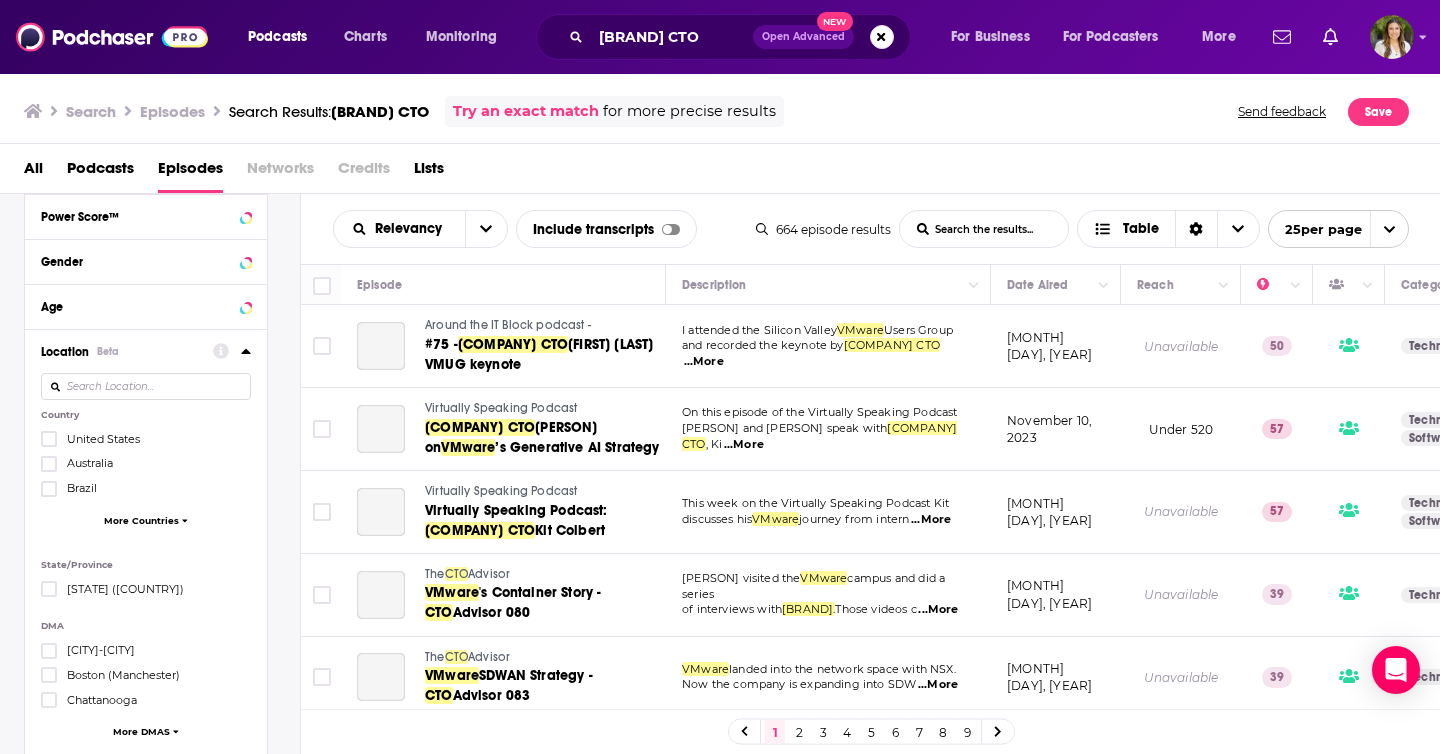 scroll, scrollTop: 675, scrollLeft: 0, axis: vertical 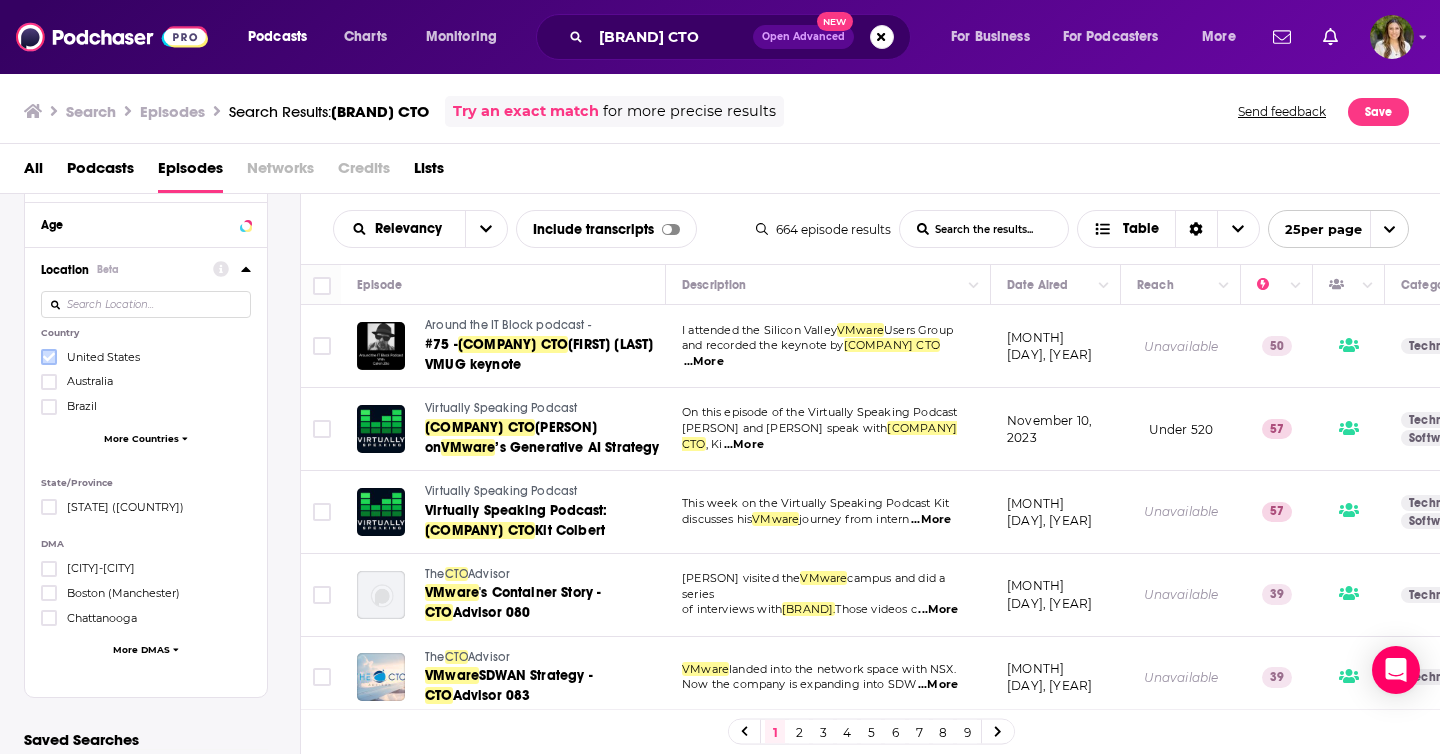 click 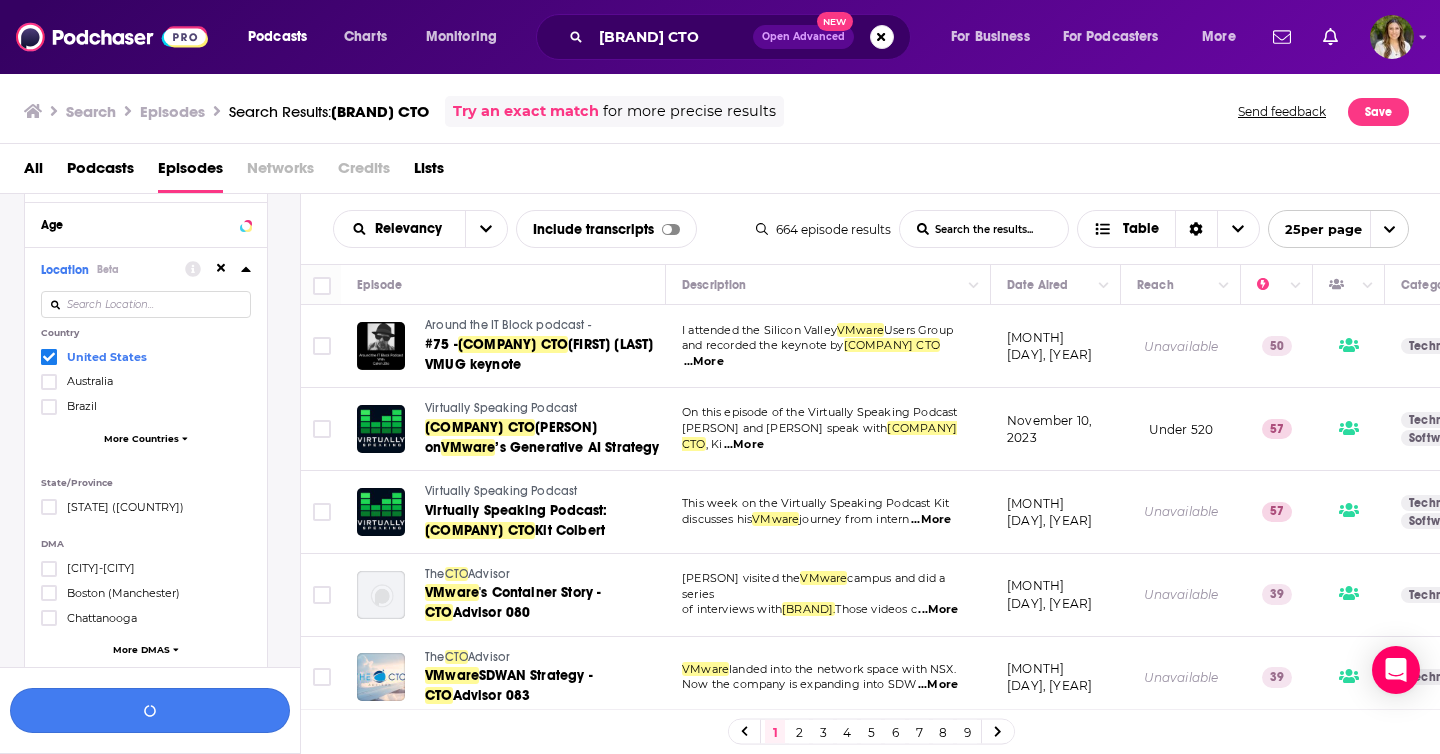 click at bounding box center (150, 710) 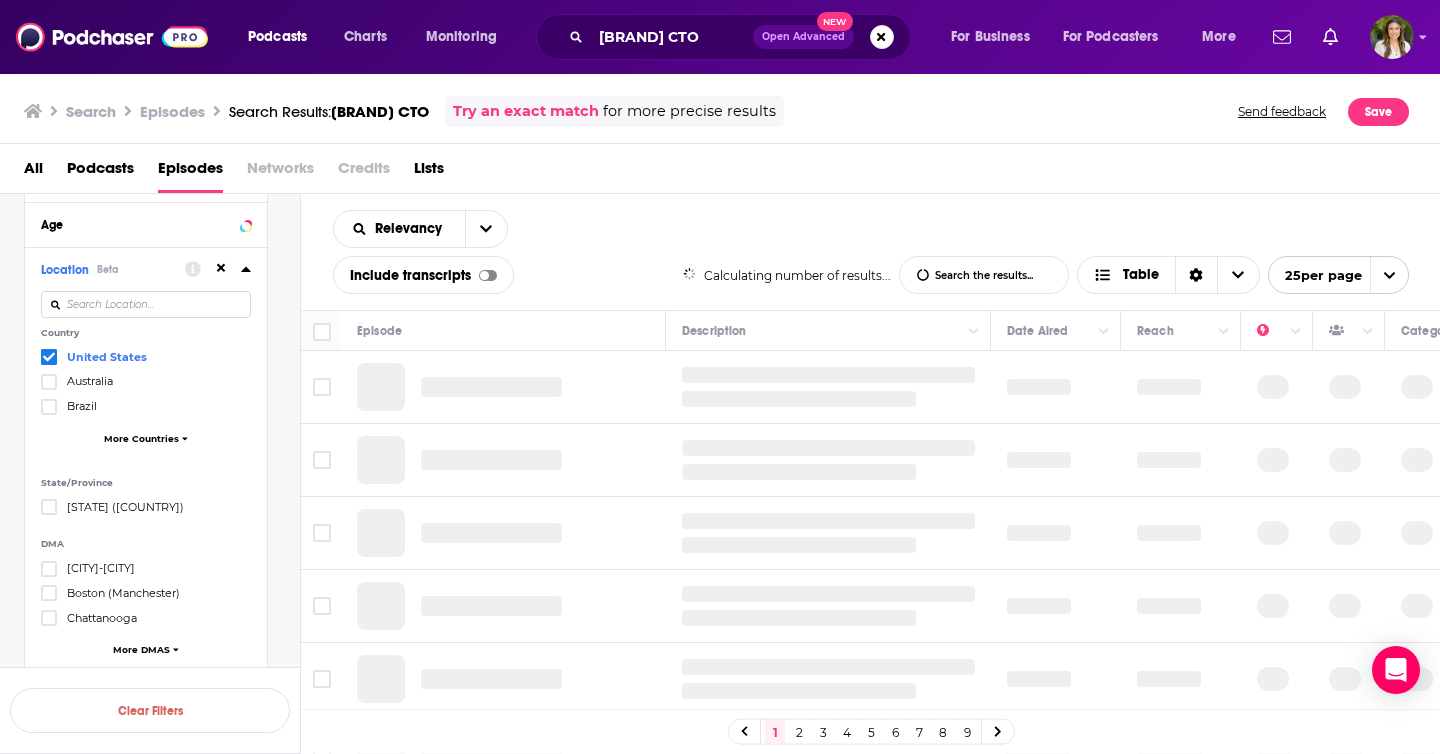 click 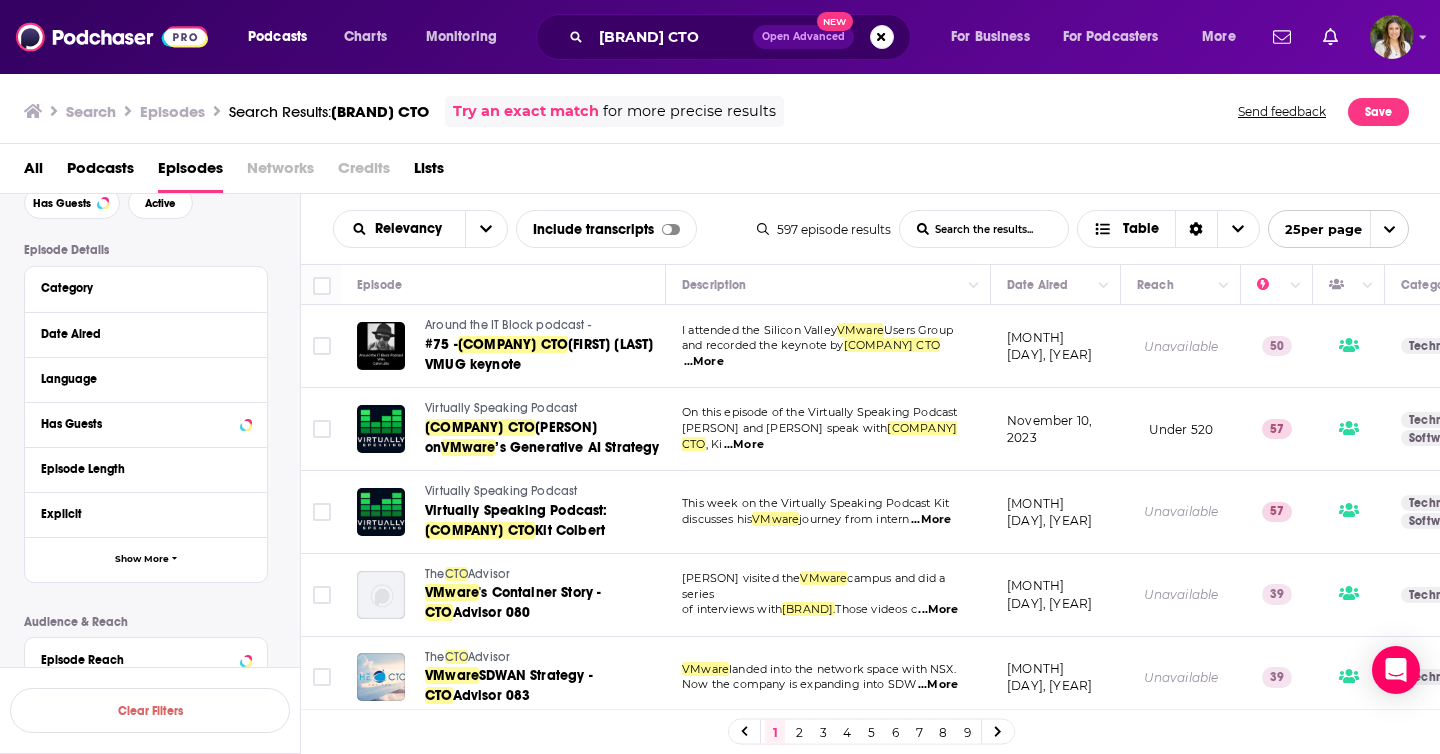 scroll, scrollTop: 101, scrollLeft: 0, axis: vertical 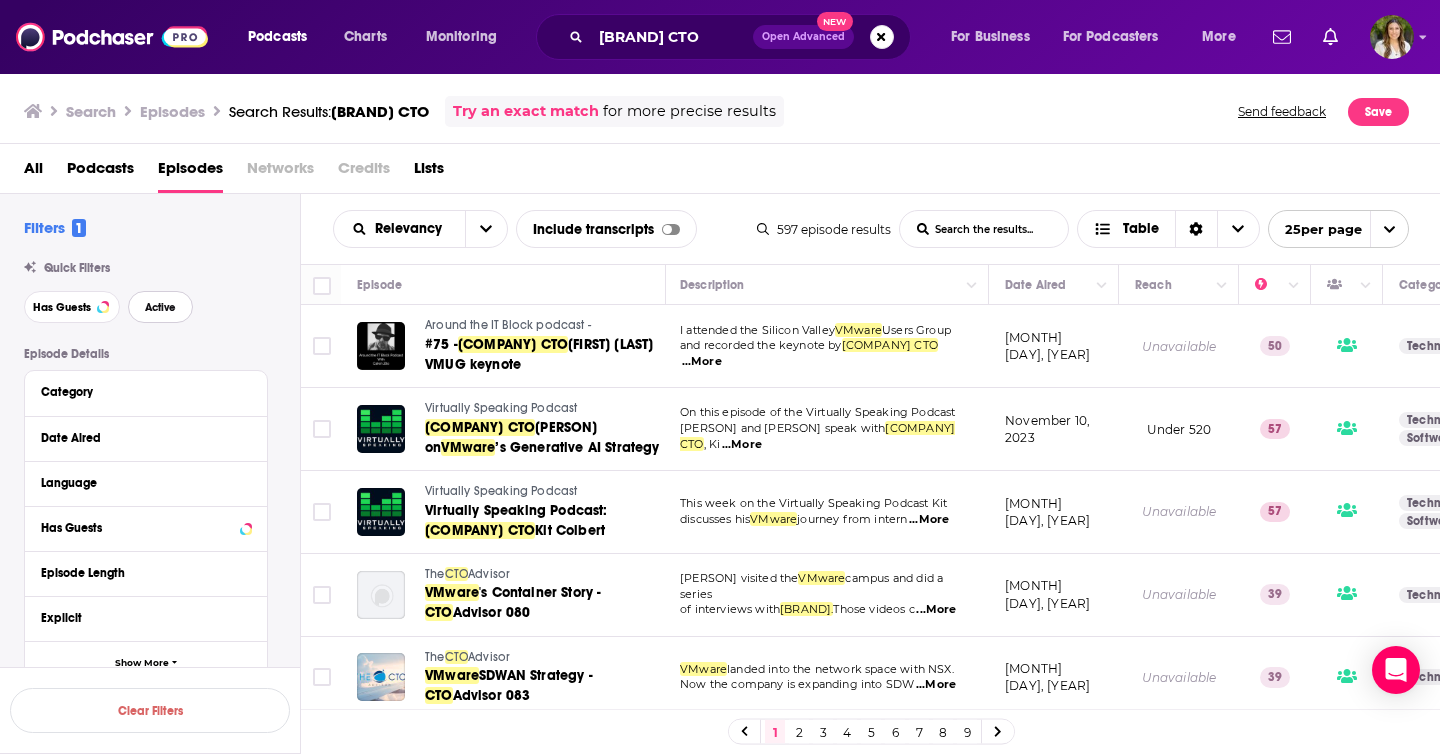 click on "Active" at bounding box center [160, 307] 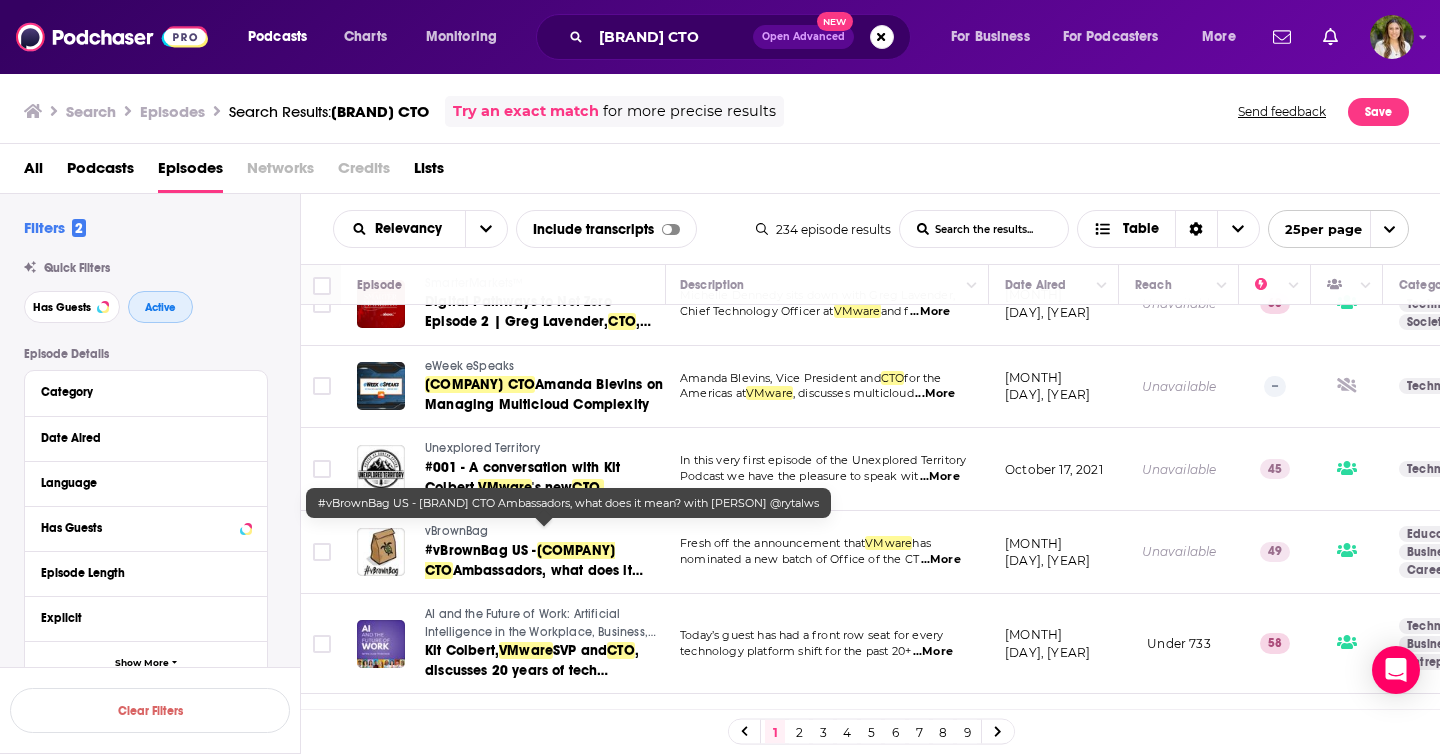 scroll, scrollTop: 315, scrollLeft: 2, axis: both 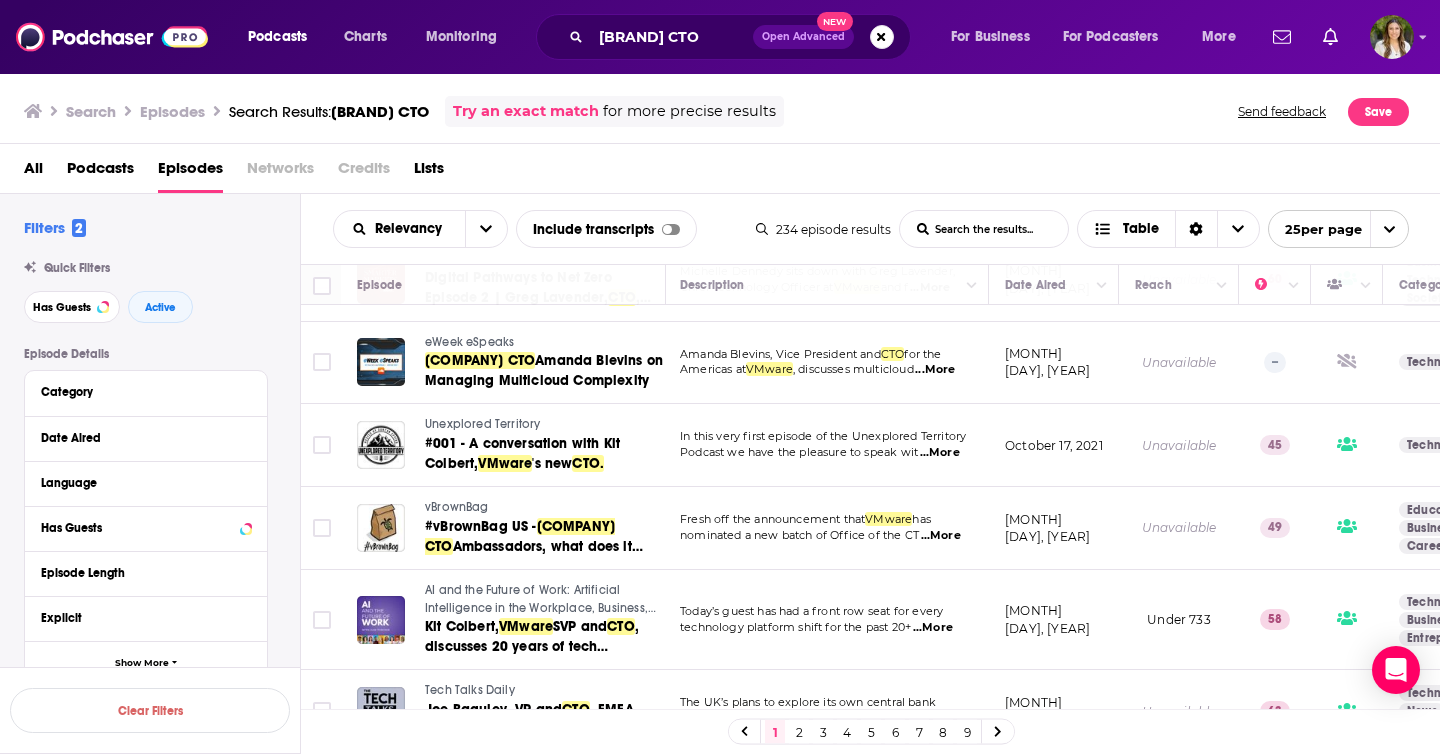 click on "All Podcasts Episodes Networks Credits Lists" at bounding box center [724, 172] 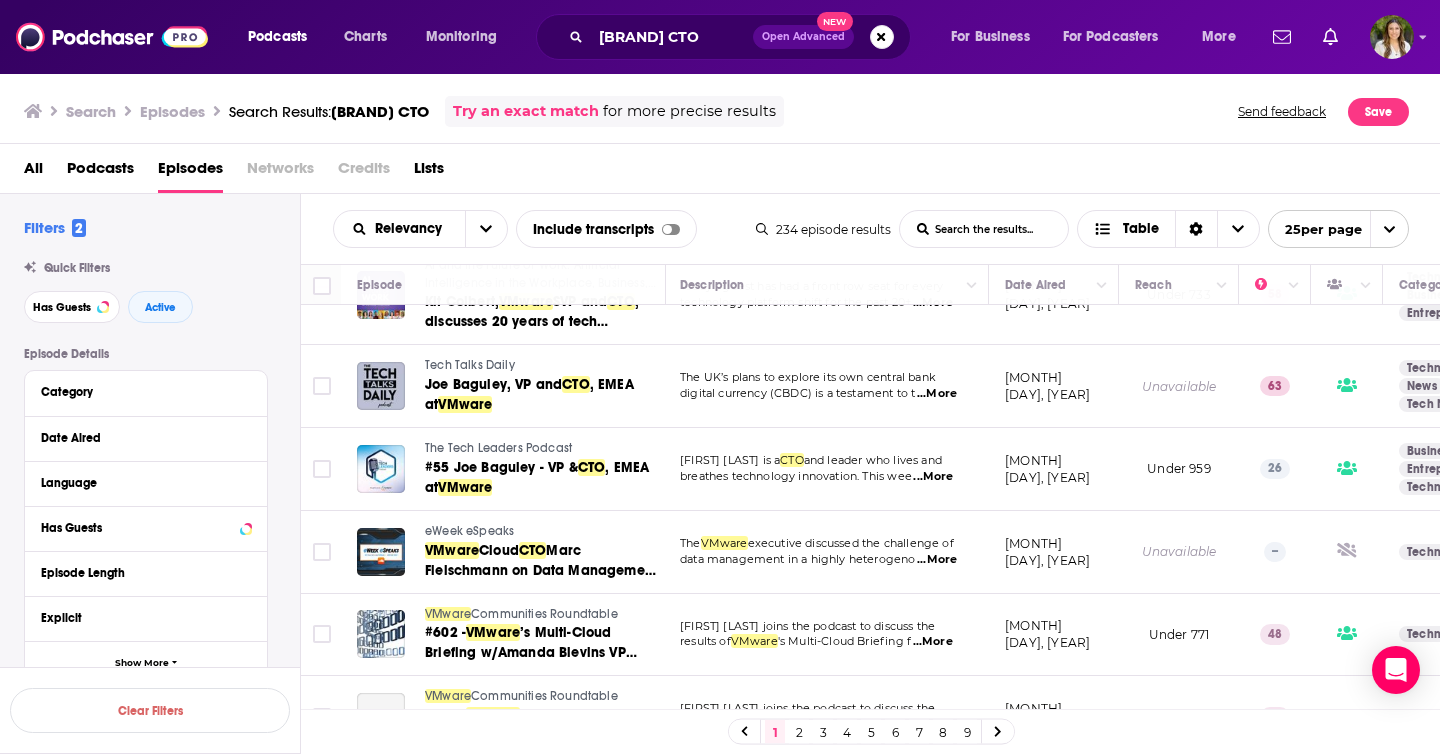 scroll, scrollTop: 667, scrollLeft: 2, axis: both 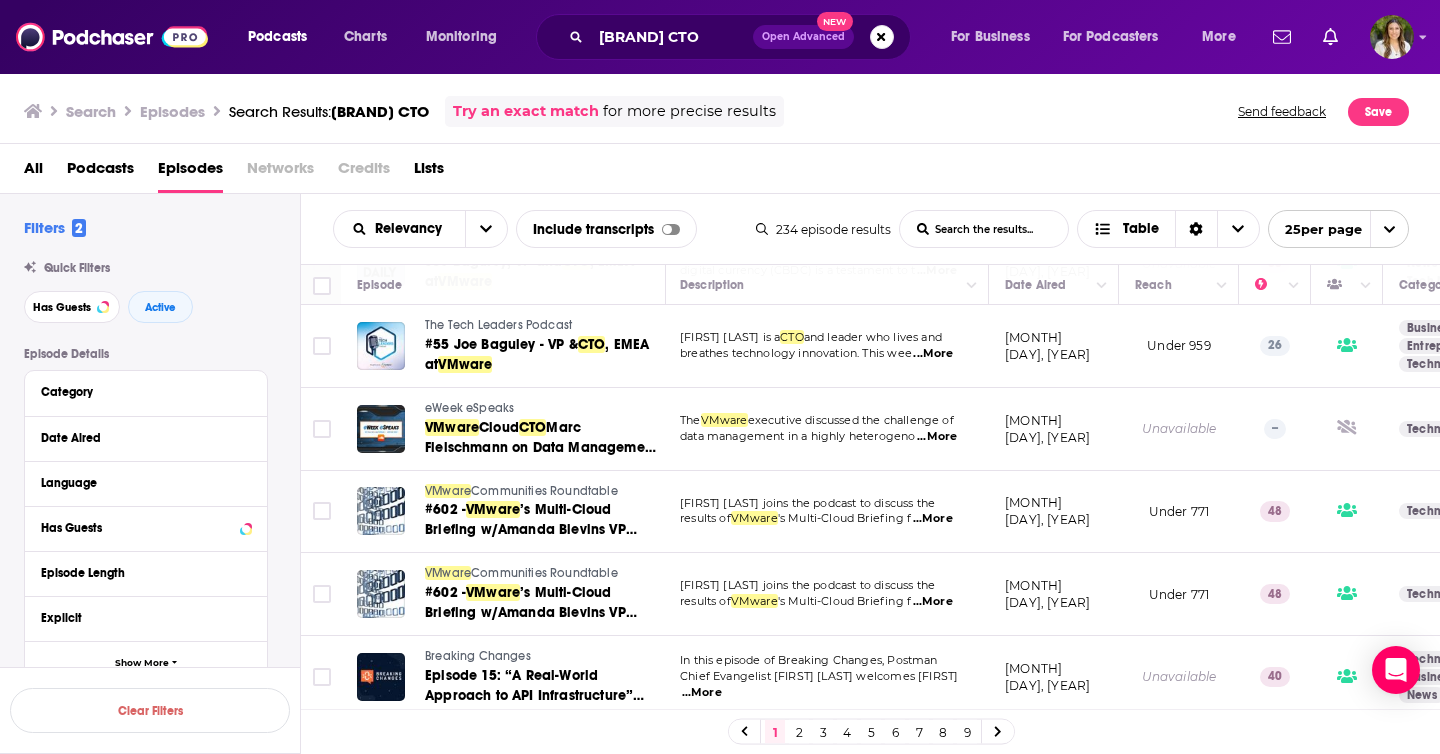 click on "The Tech Leaders Podcast" at bounding box center [498, 325] 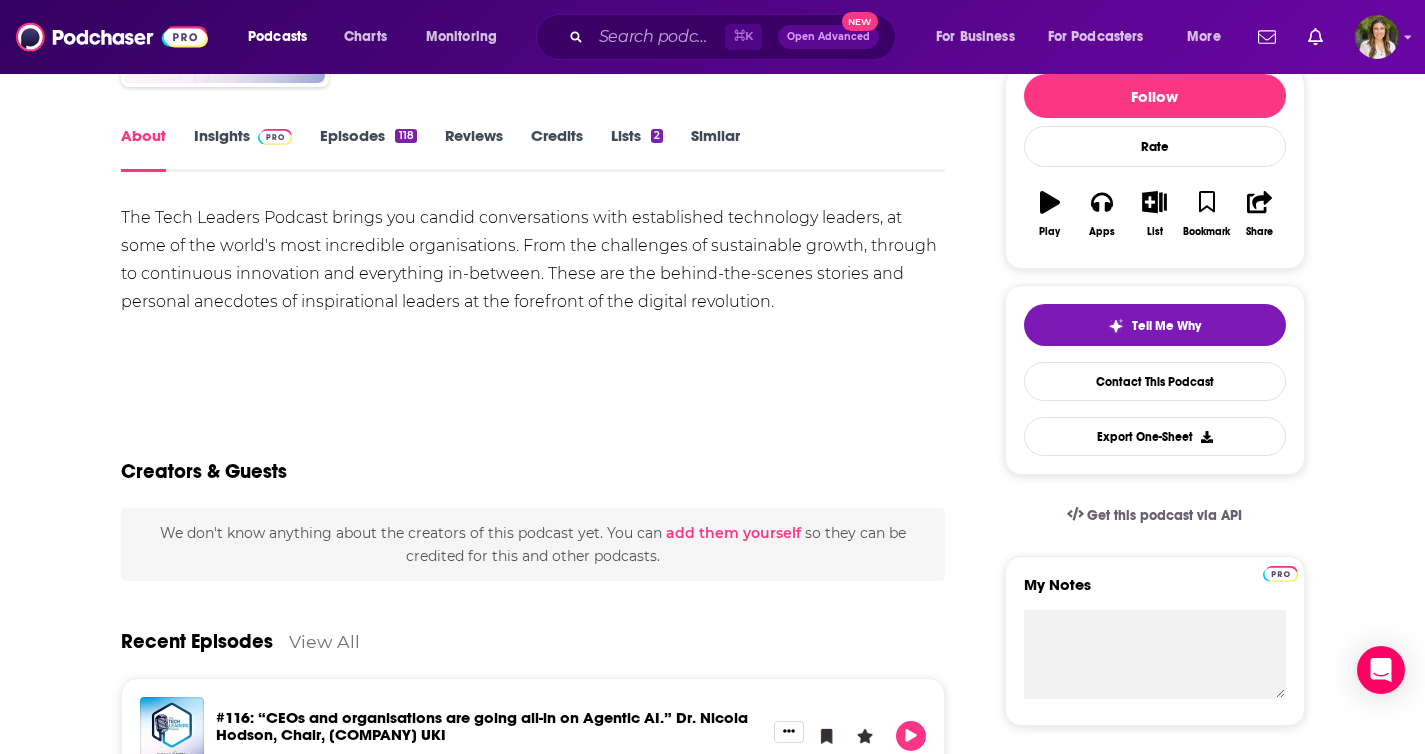 scroll, scrollTop: 112, scrollLeft: 0, axis: vertical 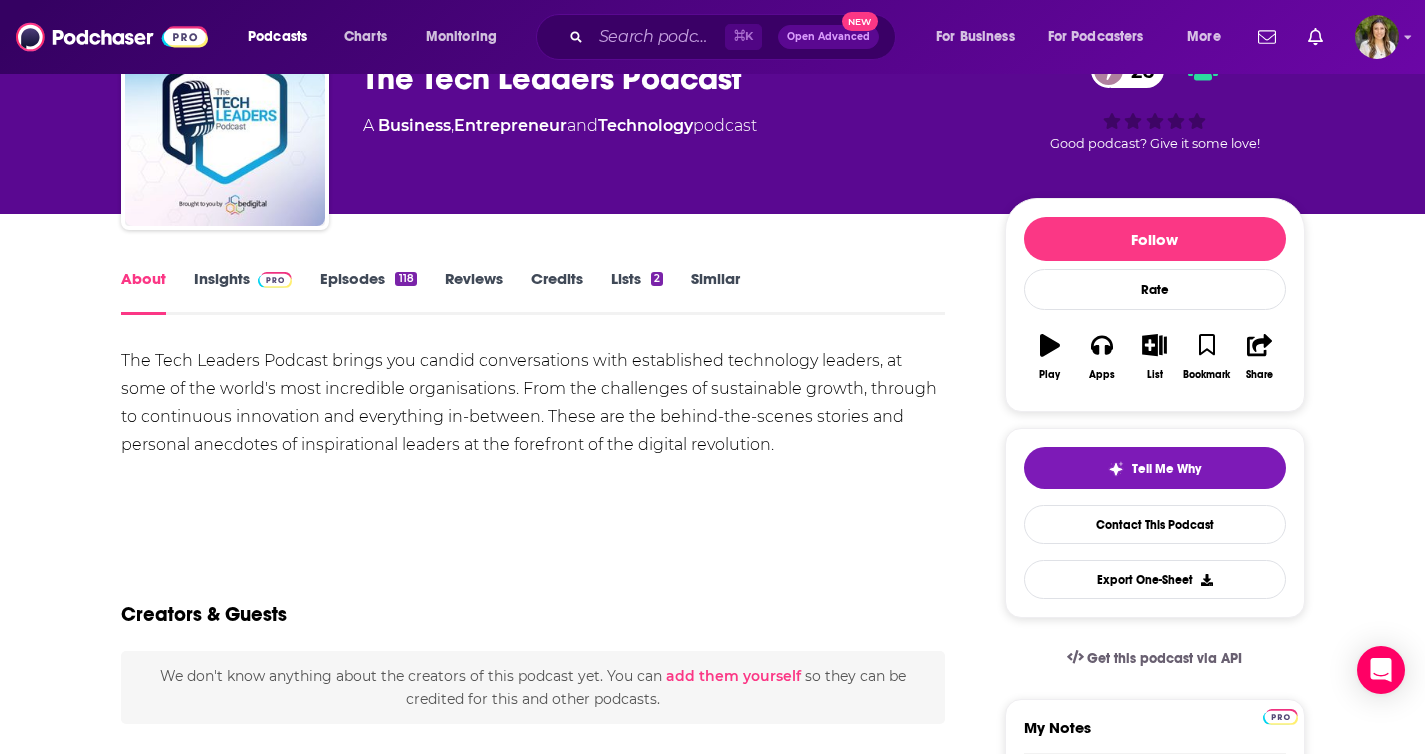 click at bounding box center (271, 278) 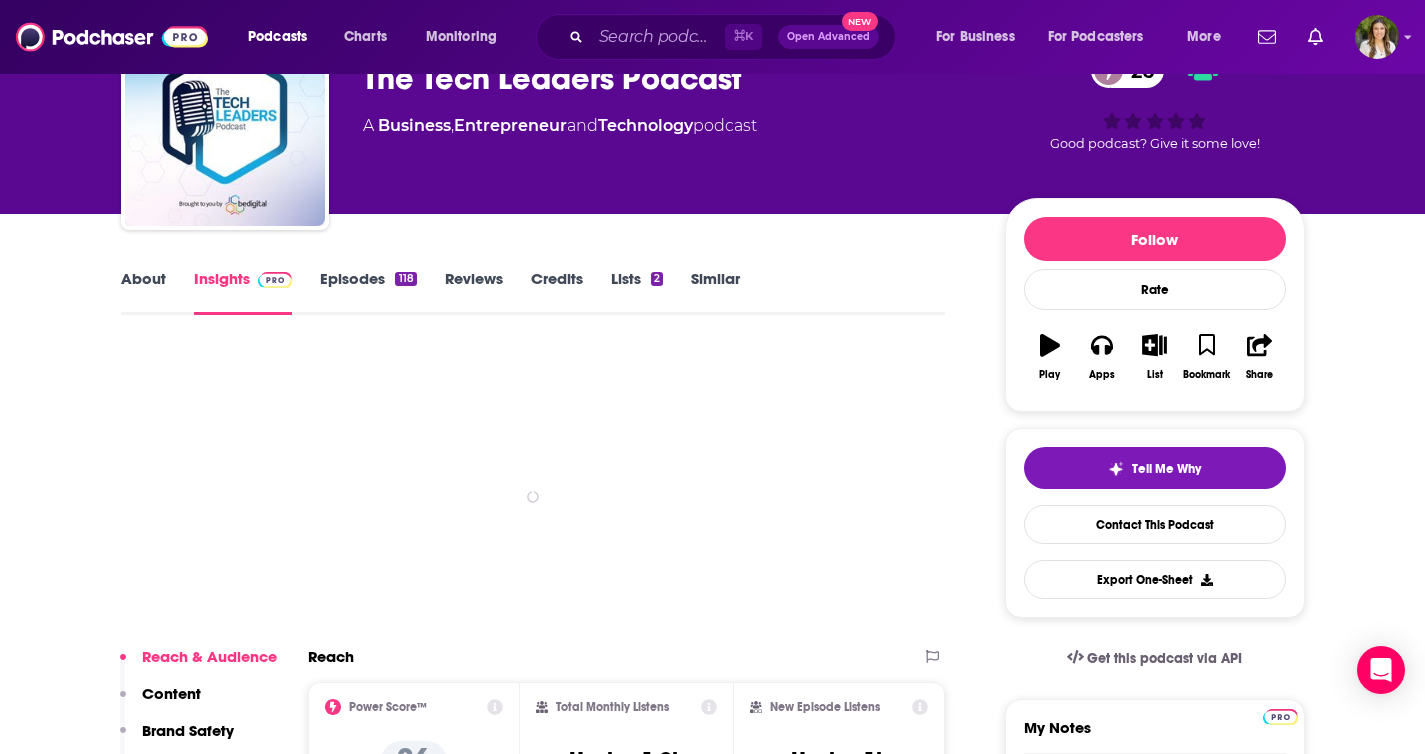 scroll, scrollTop: 0, scrollLeft: 0, axis: both 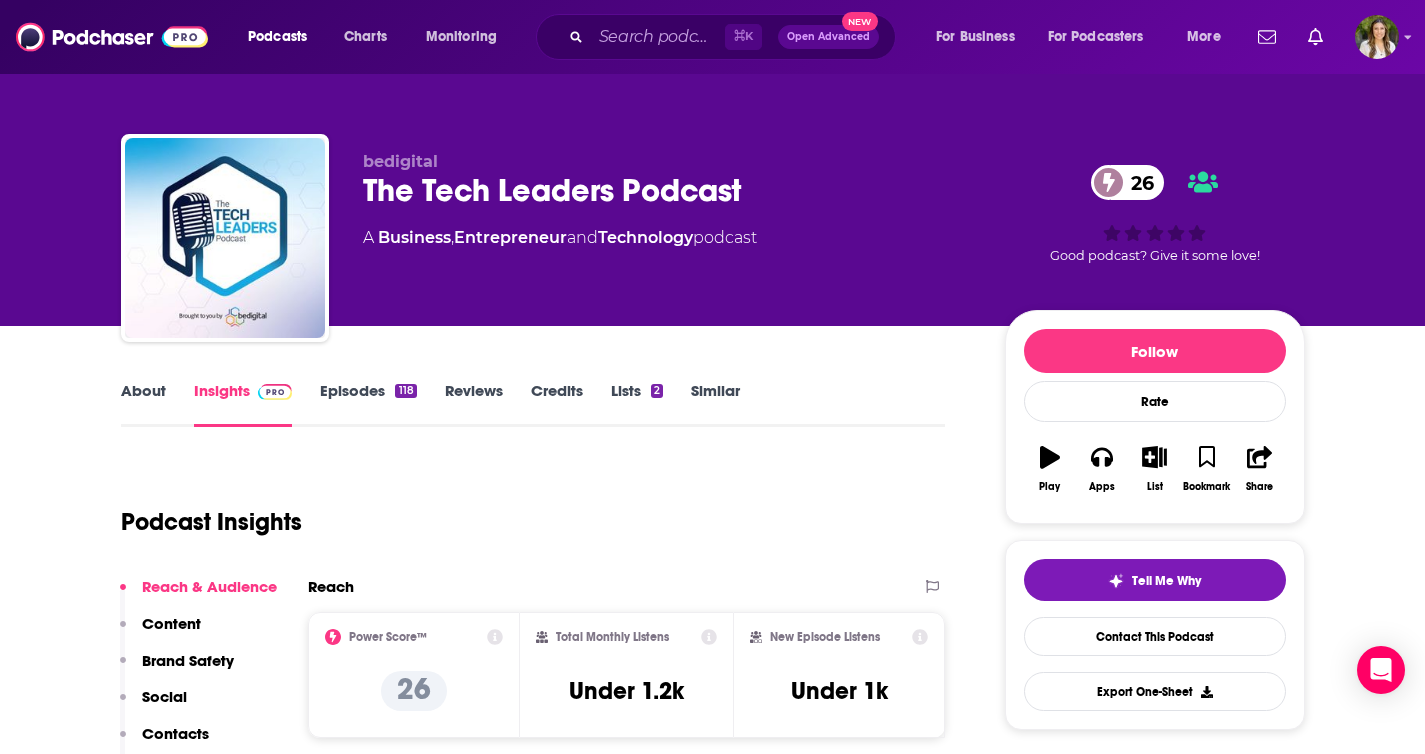 click on "Episodes 118" at bounding box center (368, 404) 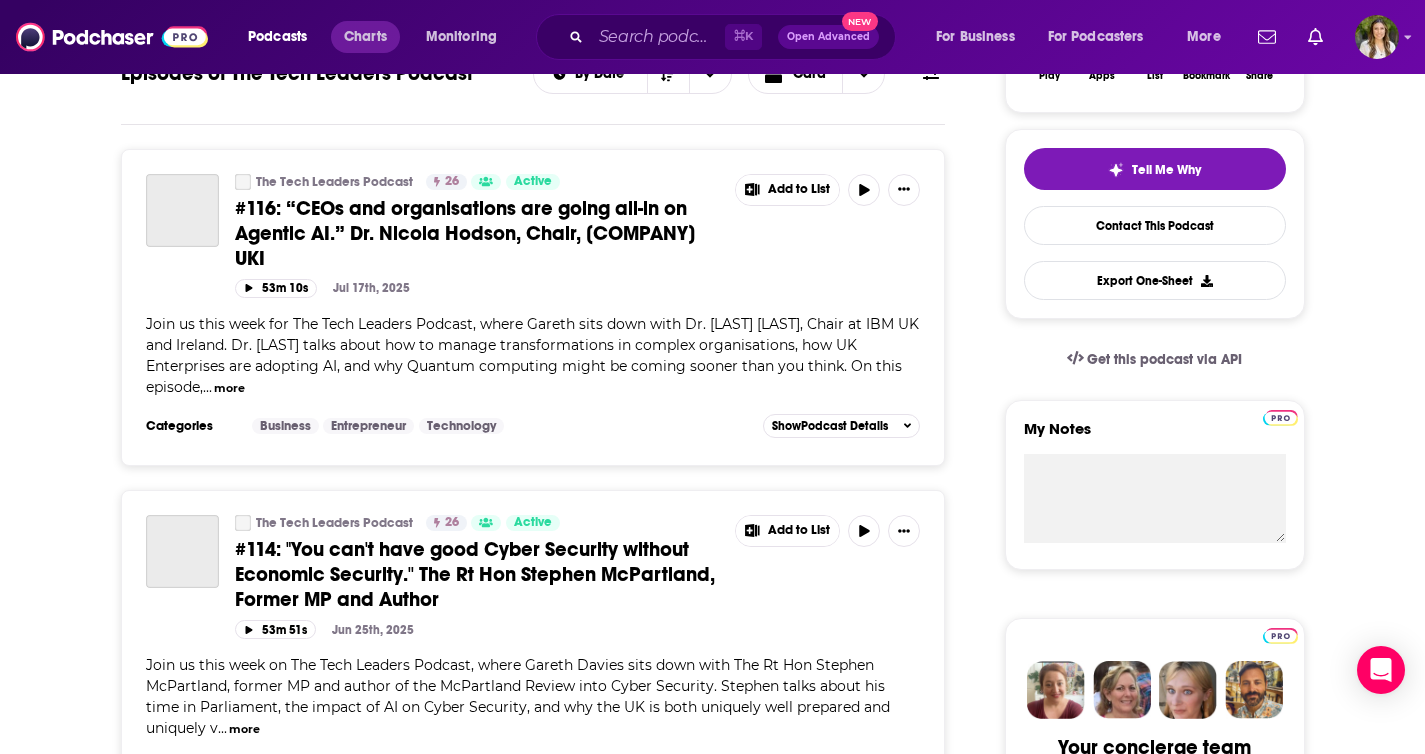 scroll, scrollTop: 487, scrollLeft: 0, axis: vertical 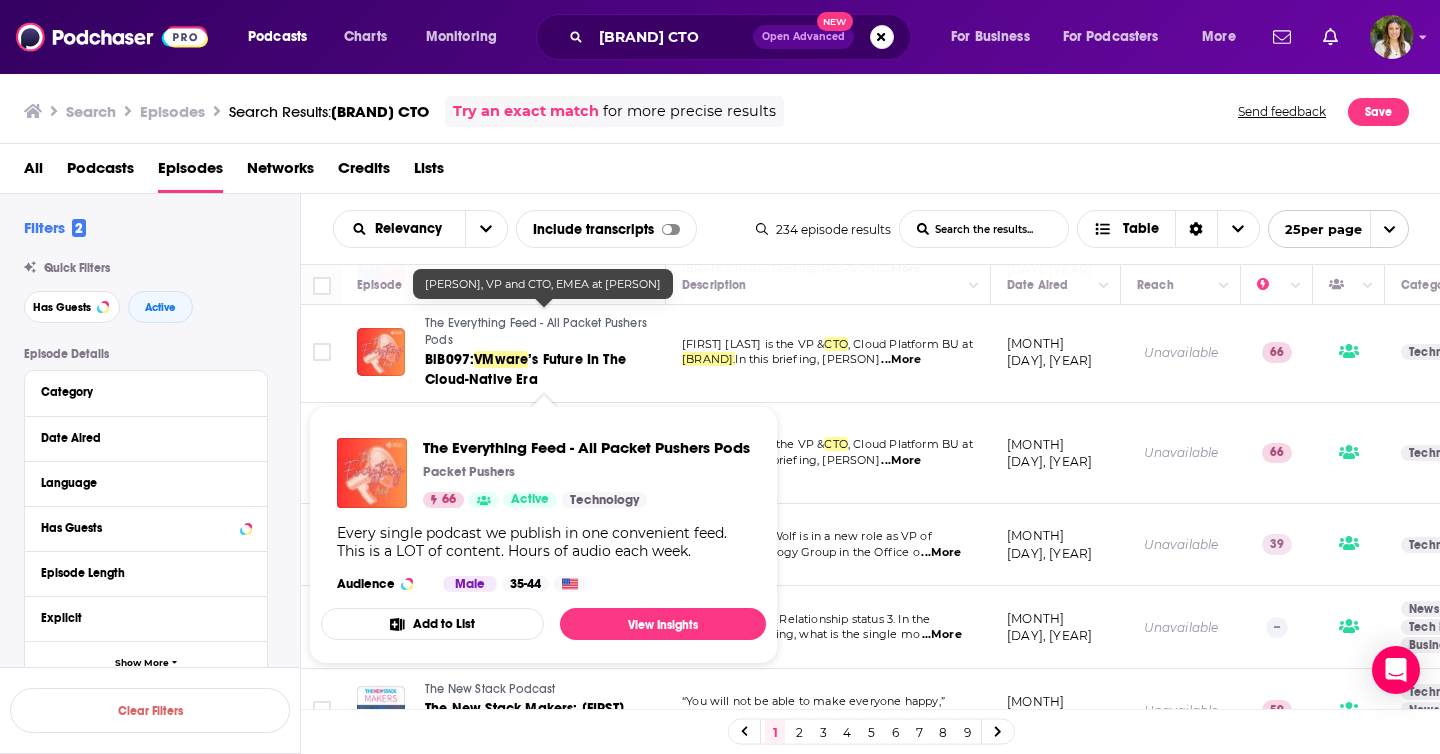 click on "All Podcasts Episodes Networks Credits Lists" at bounding box center [724, 172] 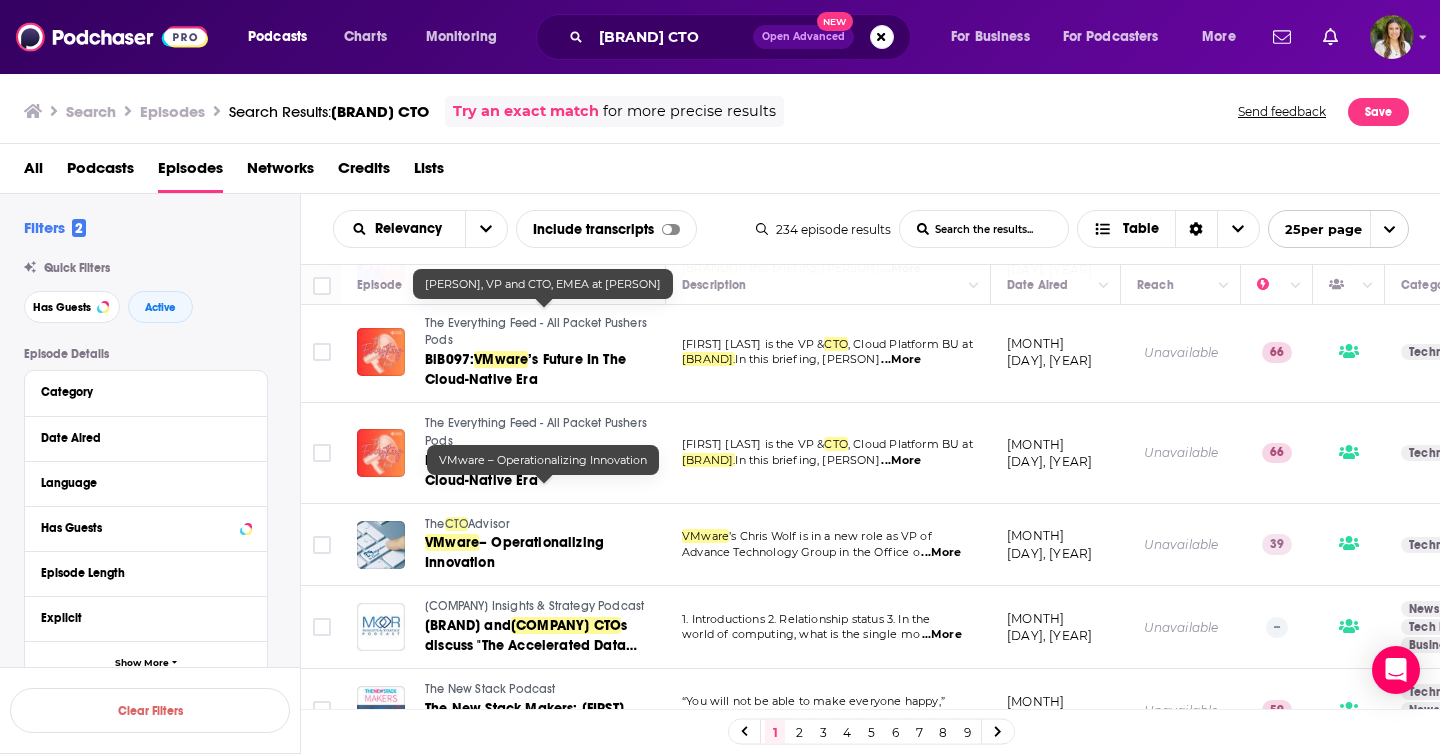 scroll, scrollTop: 1781, scrollLeft: 0, axis: vertical 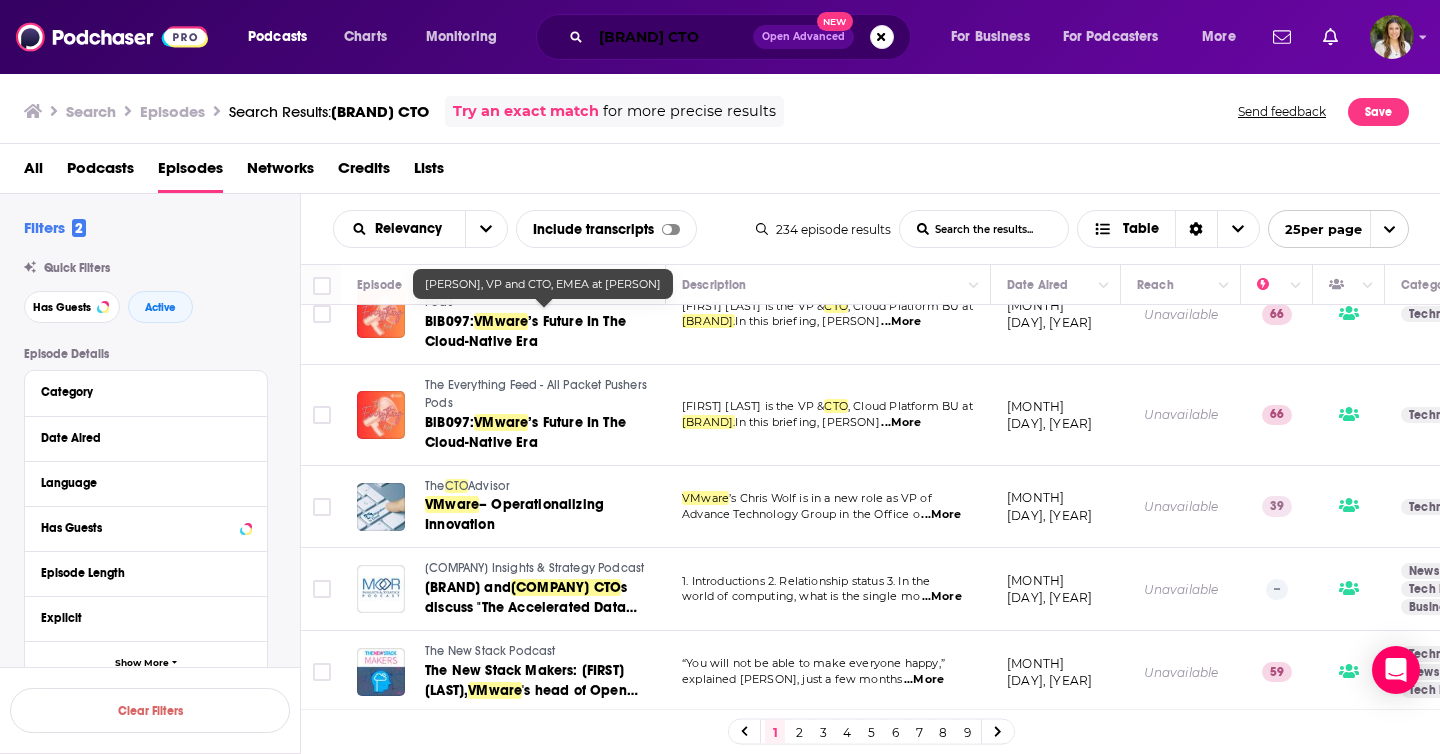 click on "[BRAND] CTO" at bounding box center [672, 37] 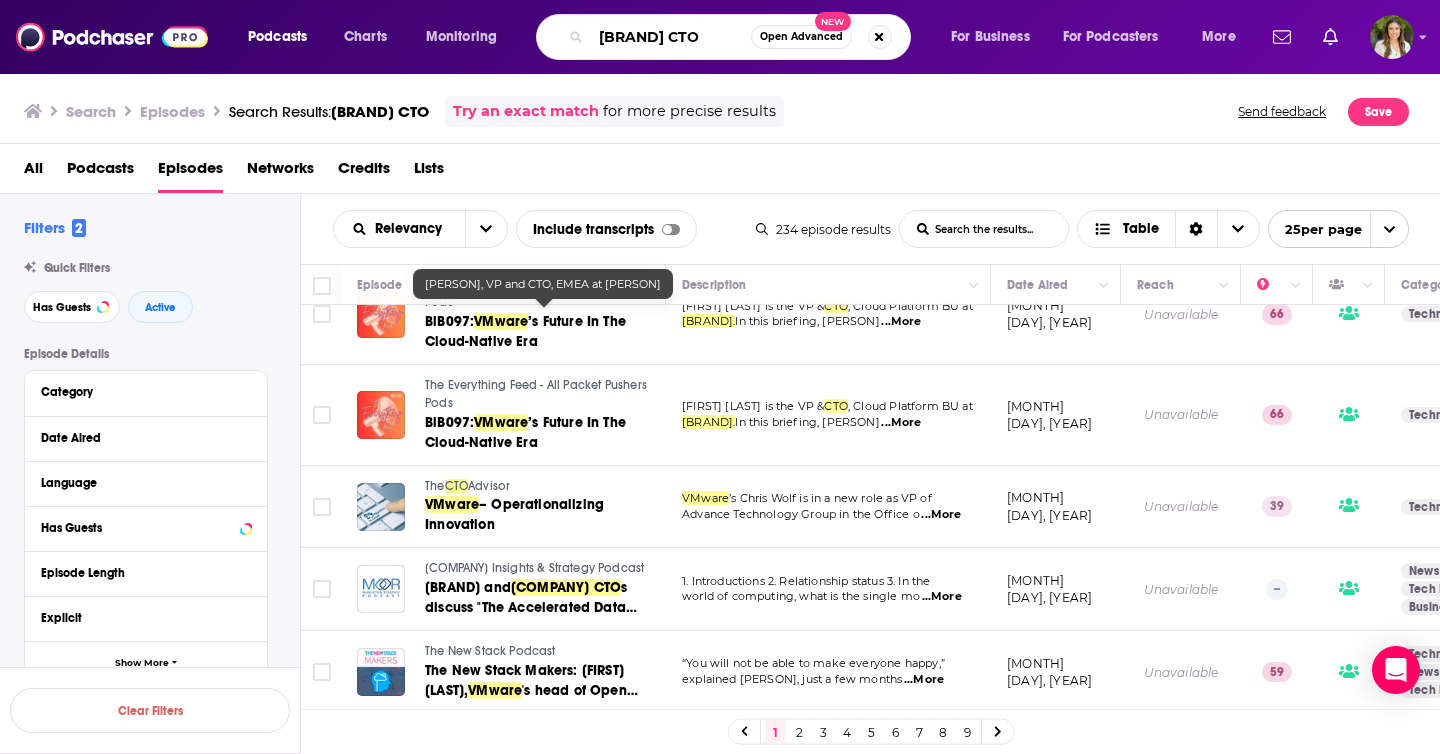 click on "[BRAND] CTO" at bounding box center [671, 37] 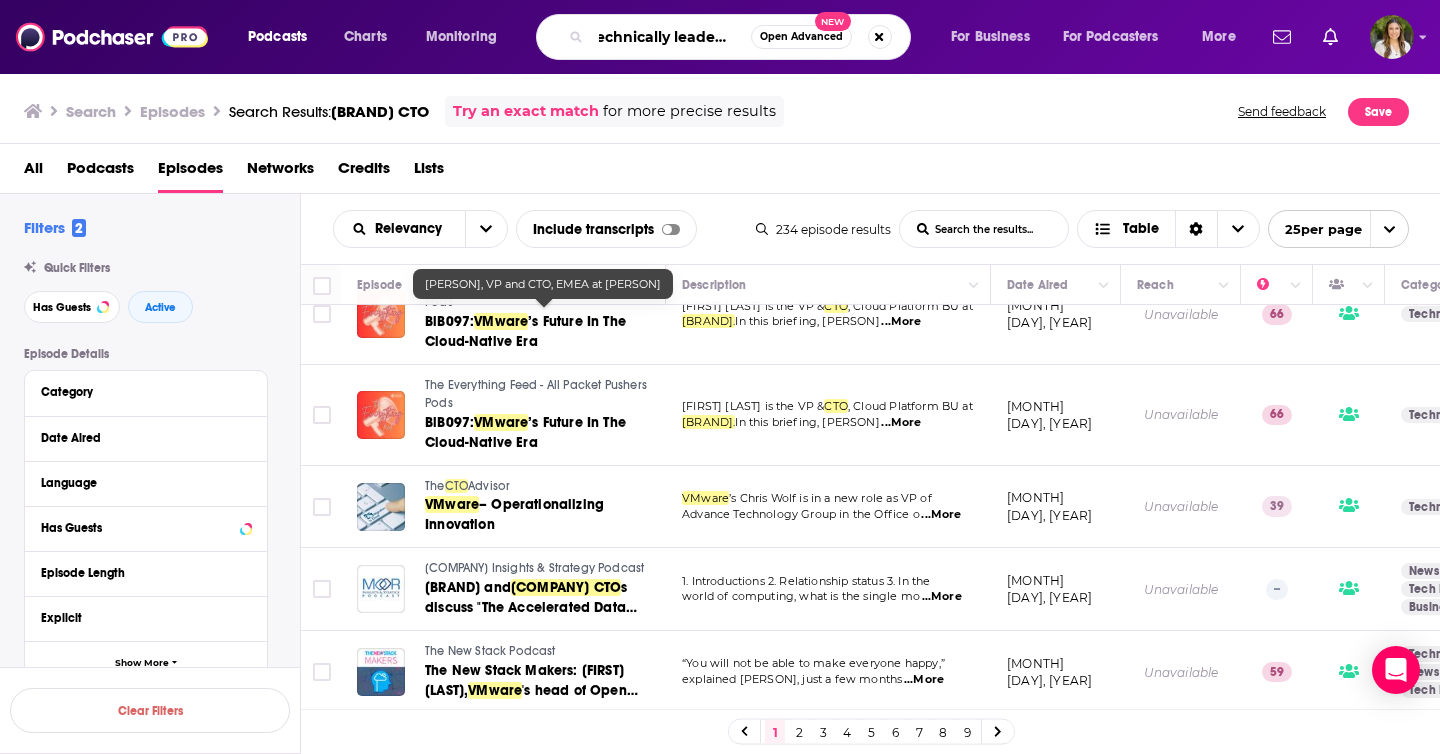 scroll, scrollTop: 0, scrollLeft: 19, axis: horizontal 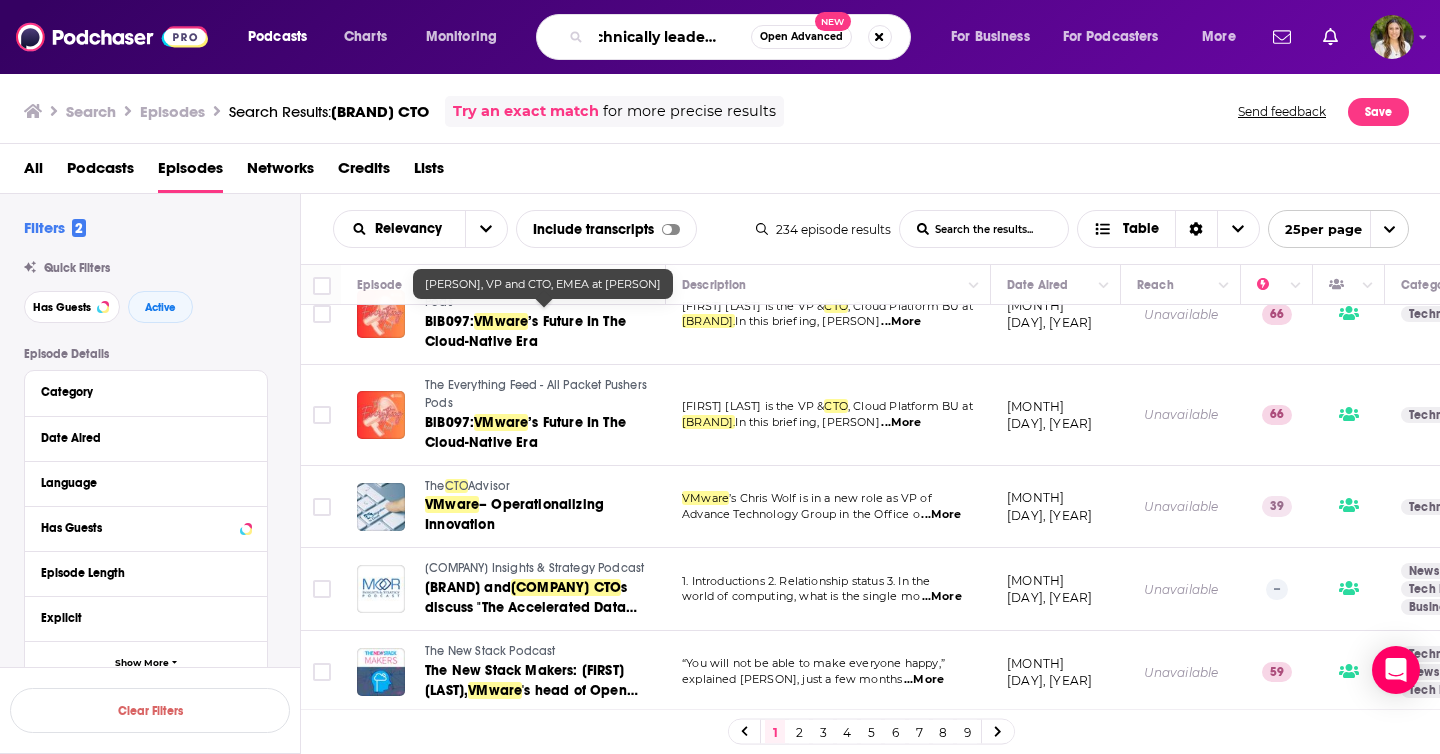 type on "technically leadership" 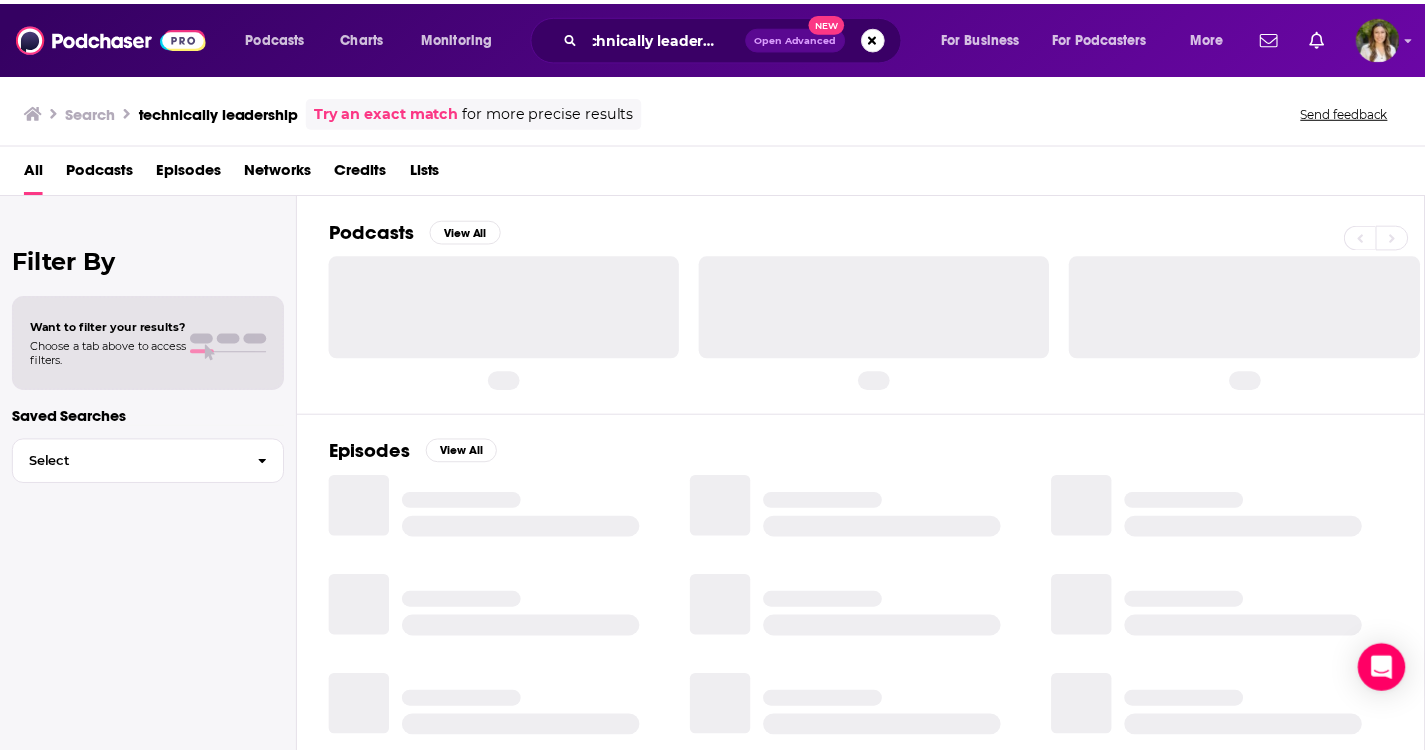 scroll, scrollTop: 0, scrollLeft: 0, axis: both 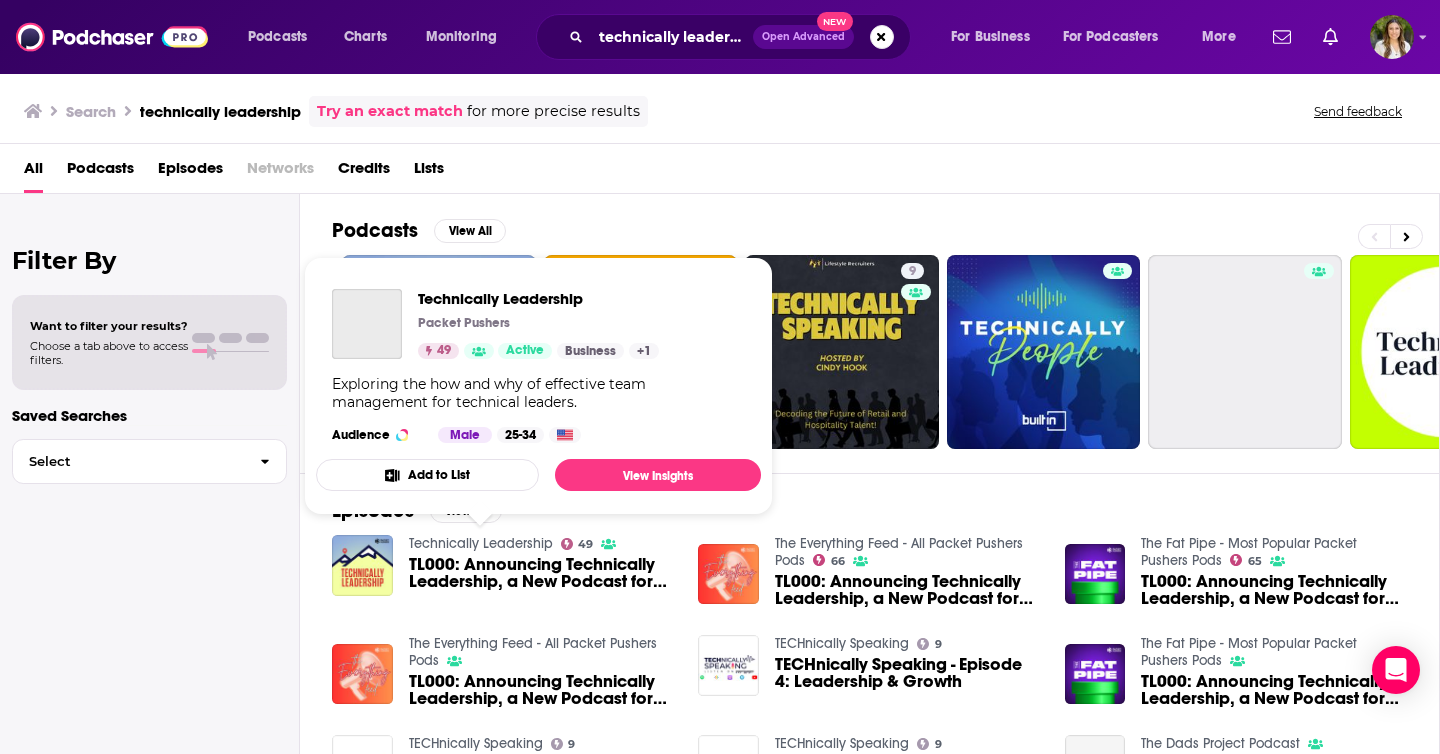 click on "Technically Leadership" at bounding box center (481, 543) 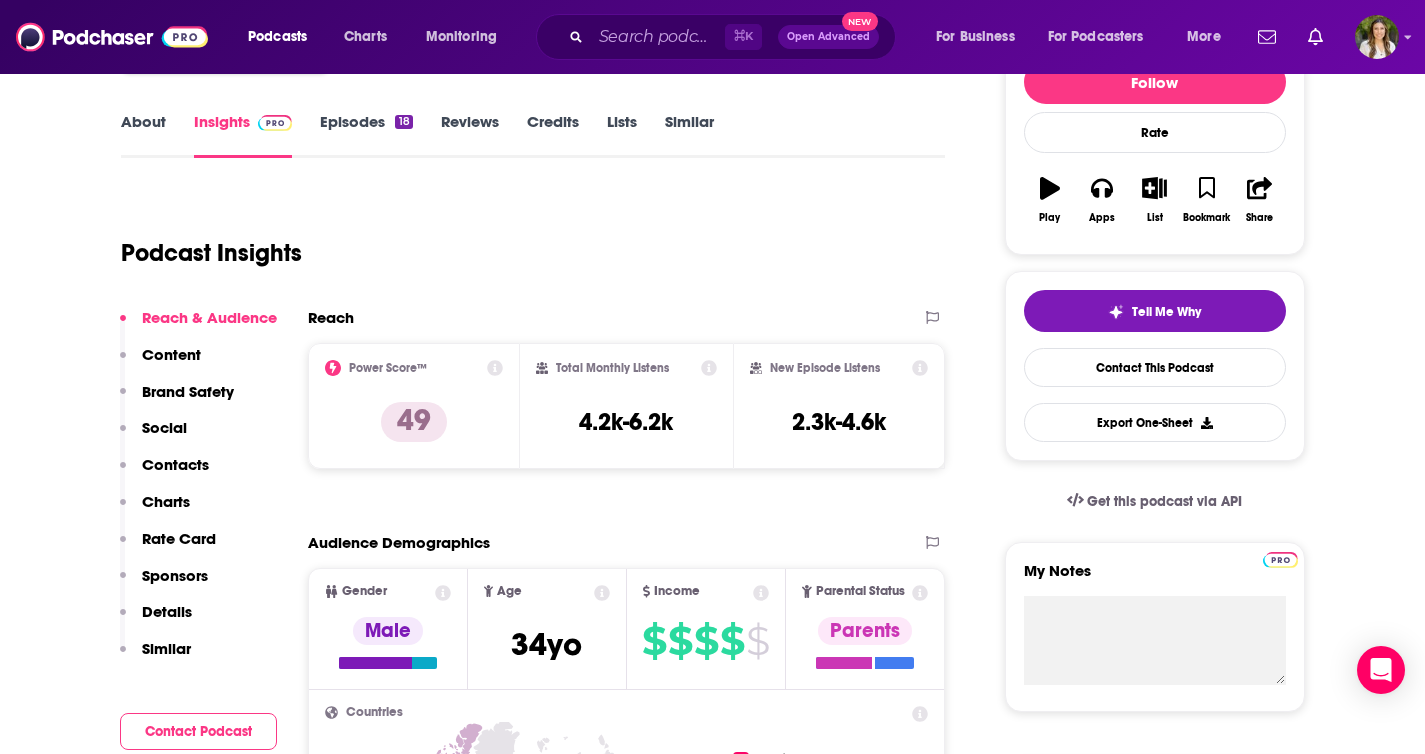 scroll, scrollTop: 274, scrollLeft: 0, axis: vertical 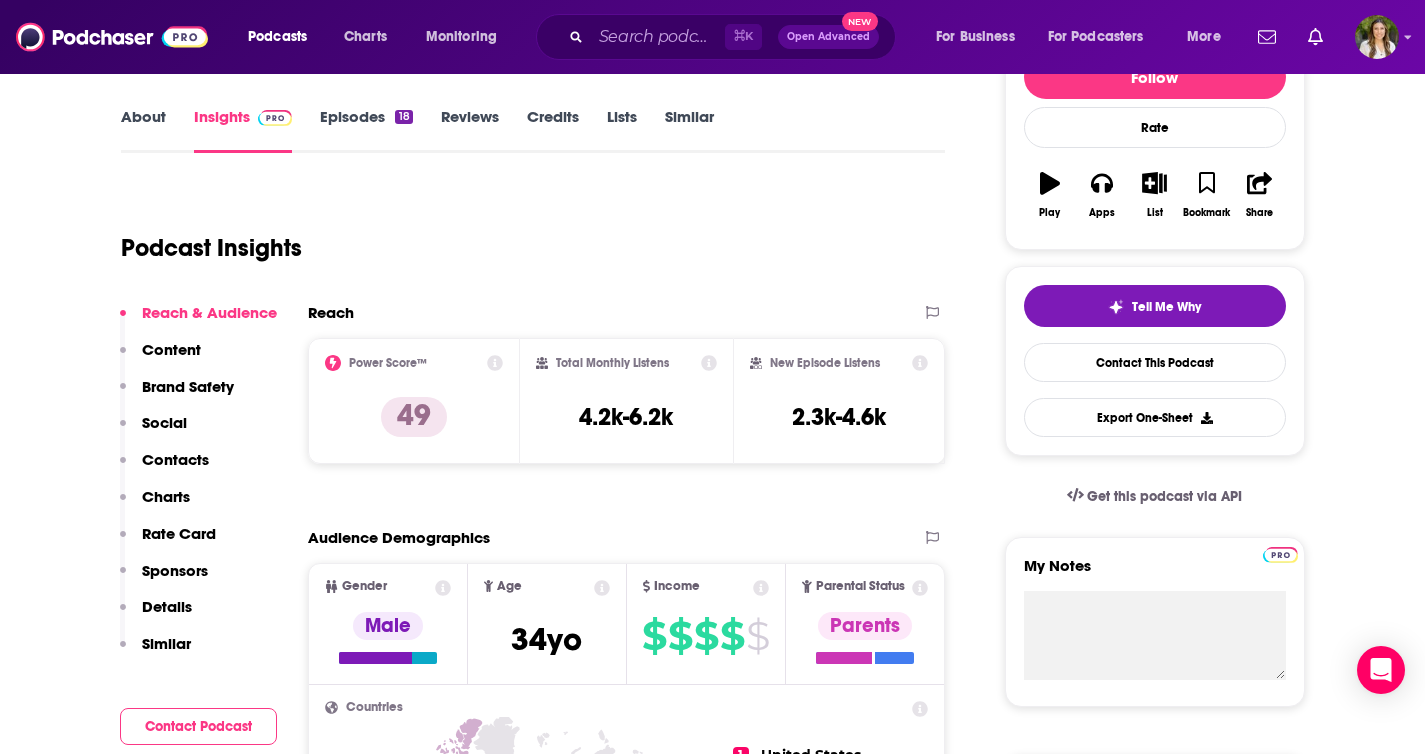 click on "About" at bounding box center [143, 130] 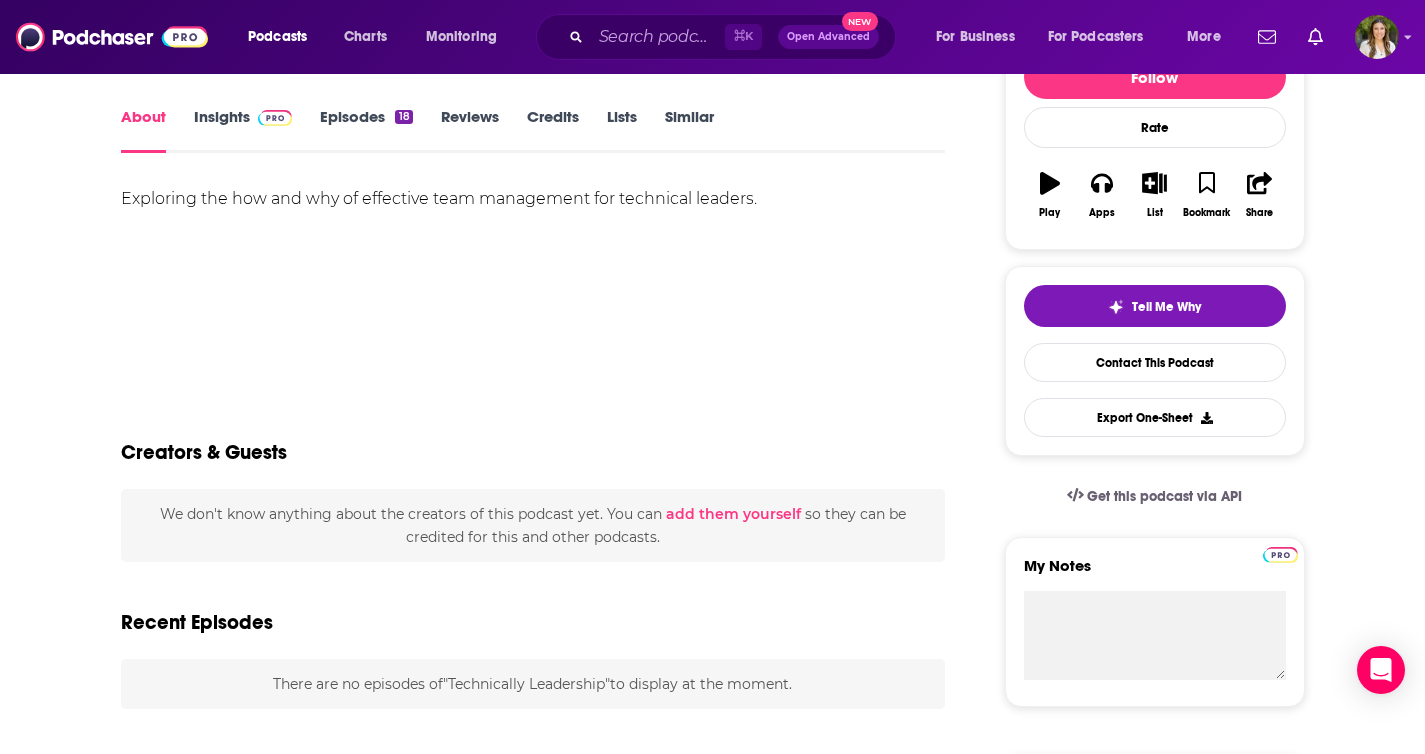scroll, scrollTop: 0, scrollLeft: 0, axis: both 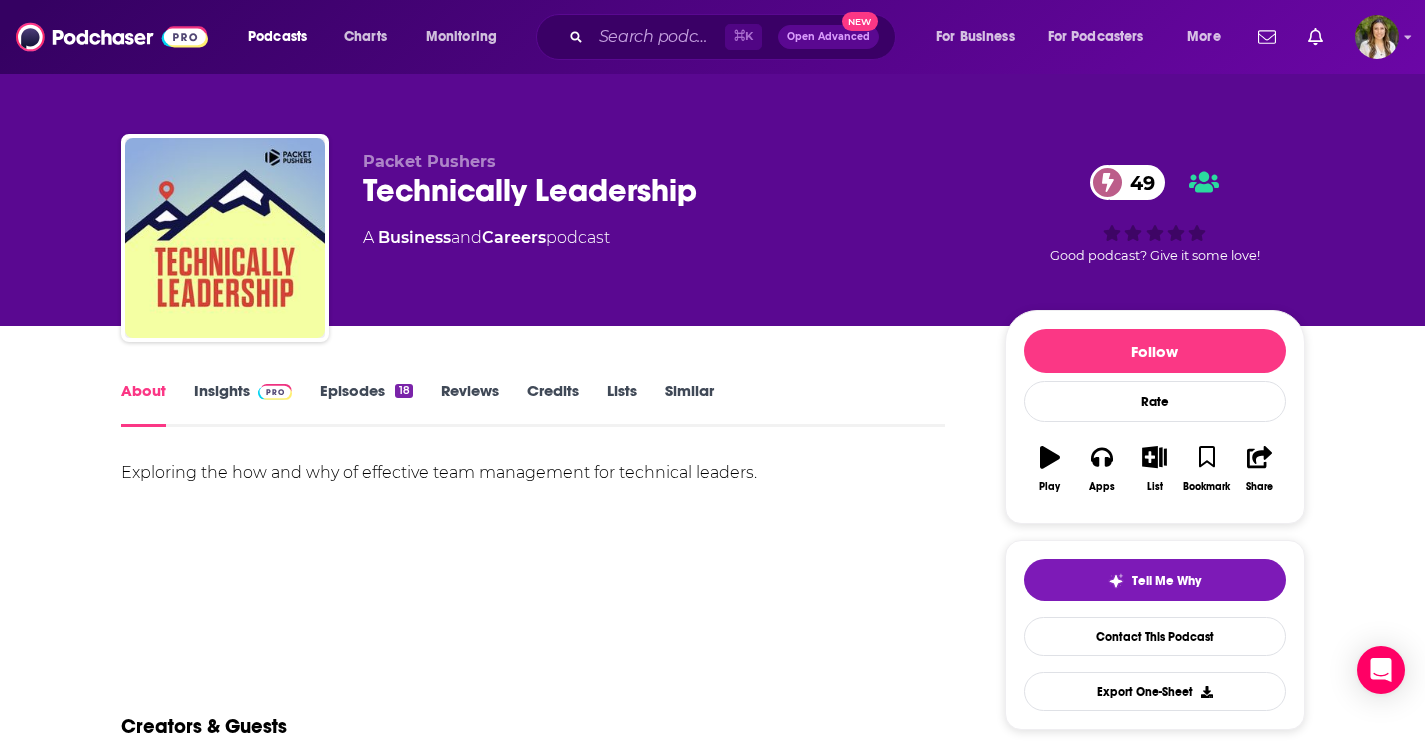 click on "Insights" at bounding box center [243, 404] 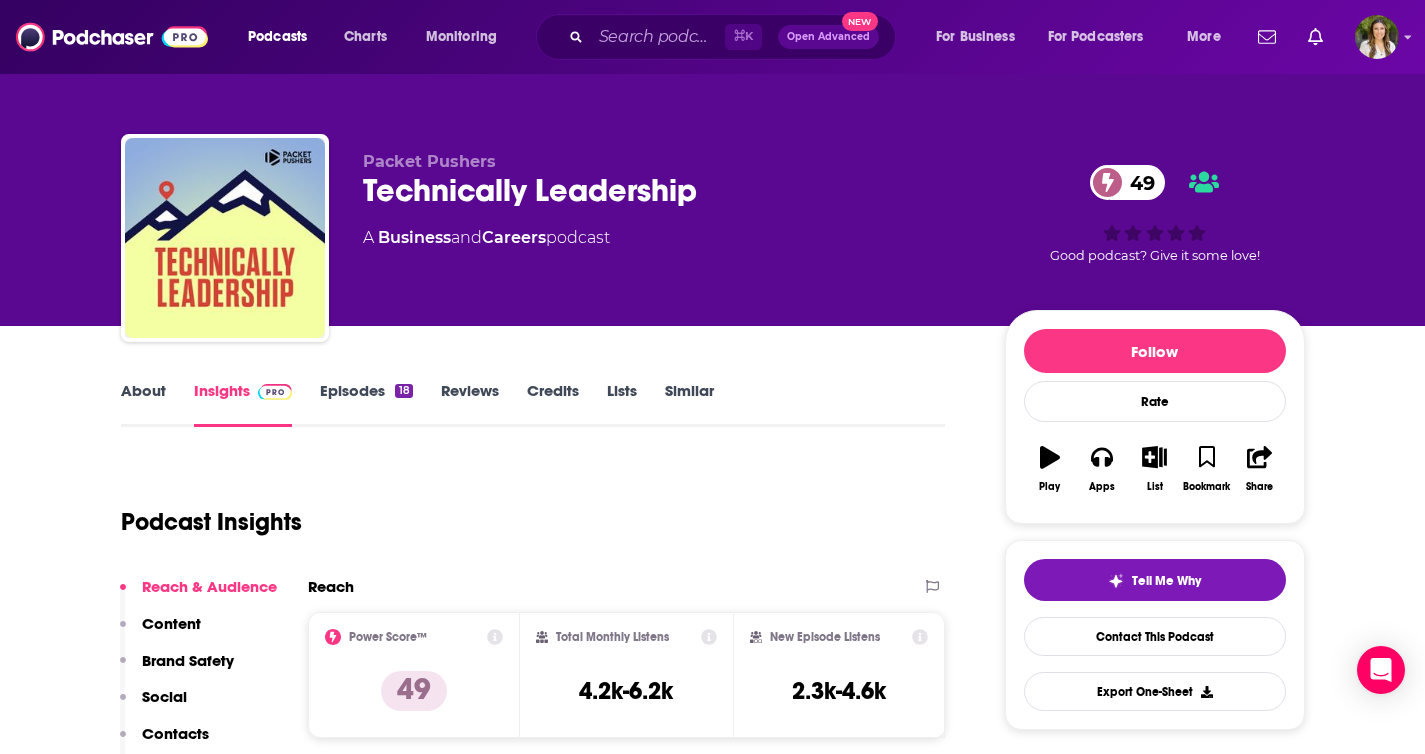 click on "Episodes 18" at bounding box center (366, 404) 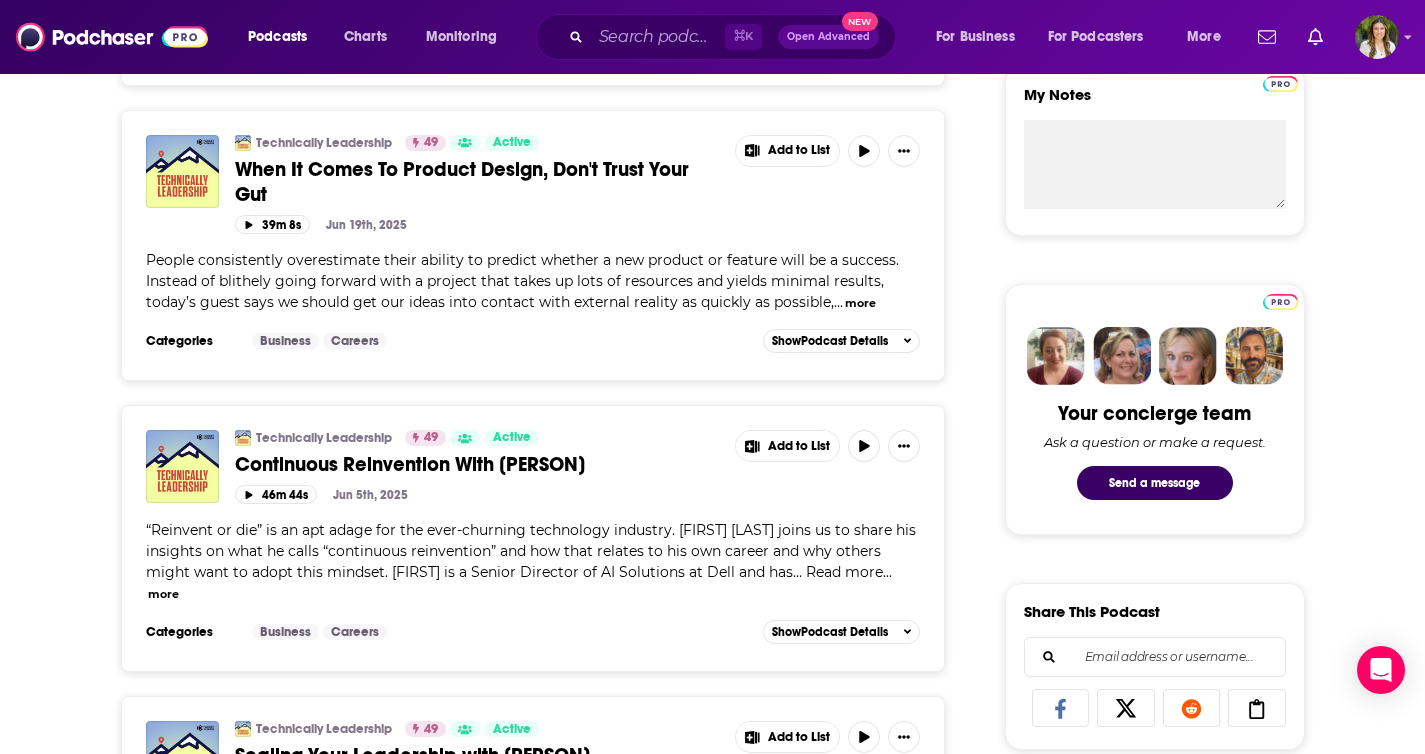 scroll, scrollTop: 746, scrollLeft: 0, axis: vertical 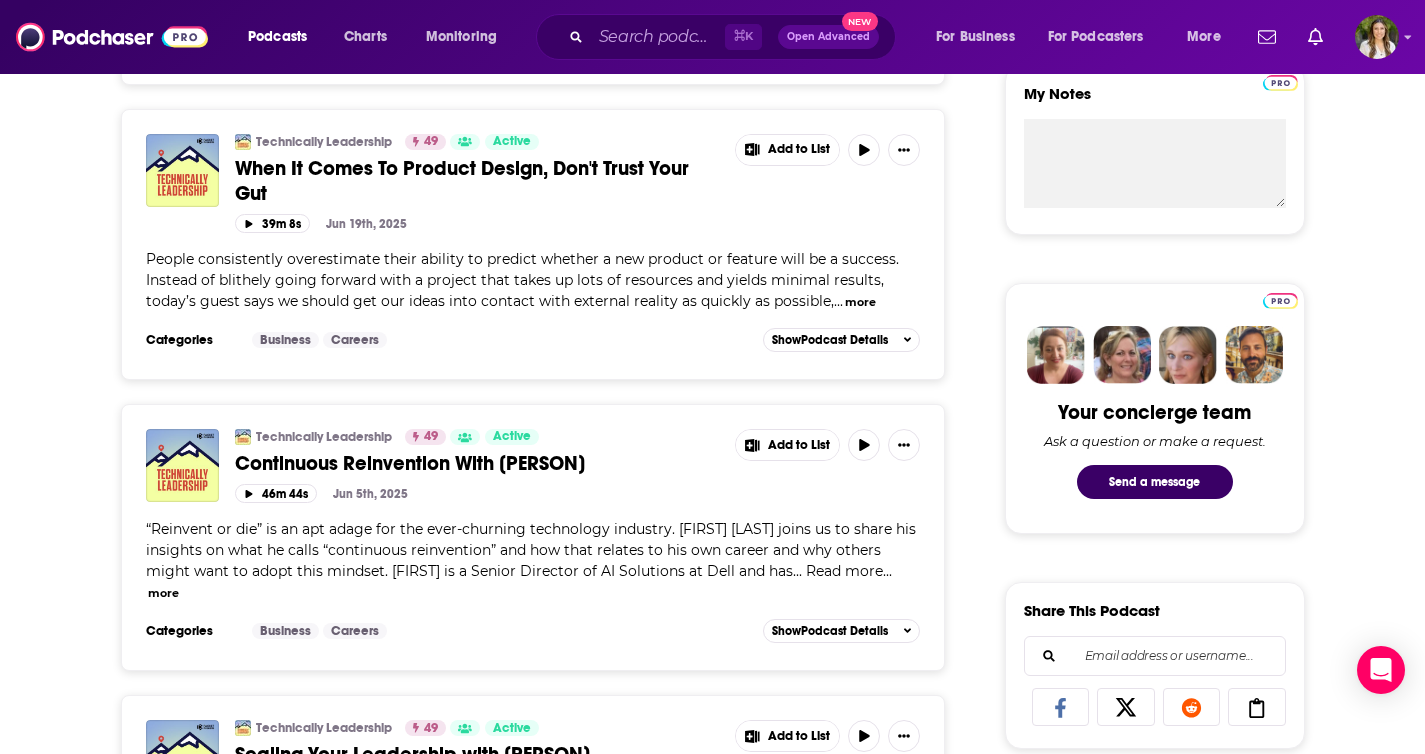 click on "more" at bounding box center (163, 593) 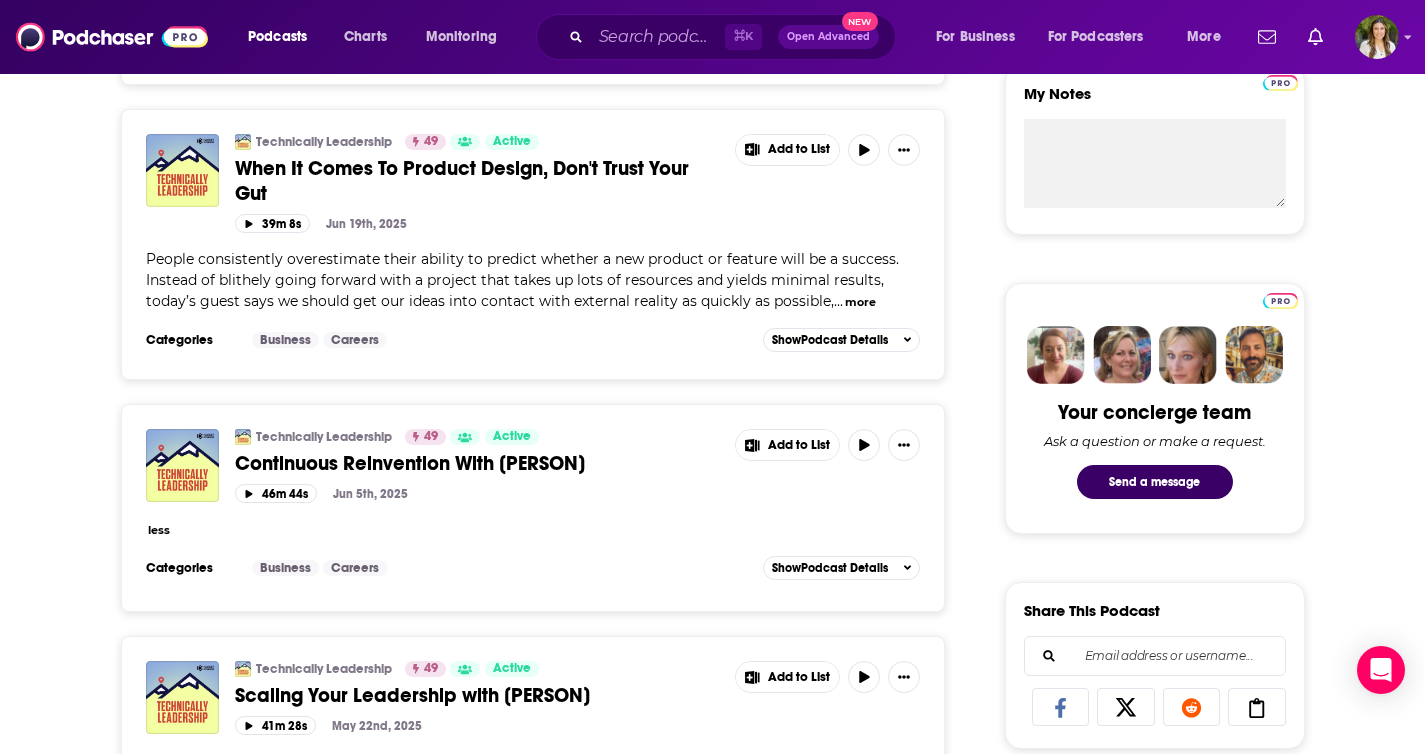 click on "Technically Leadership 49 Active Continuous Reinvention With Brad Maltz Add to List 46m 44s Jun 5th, 2025 less" at bounding box center (533, 491) 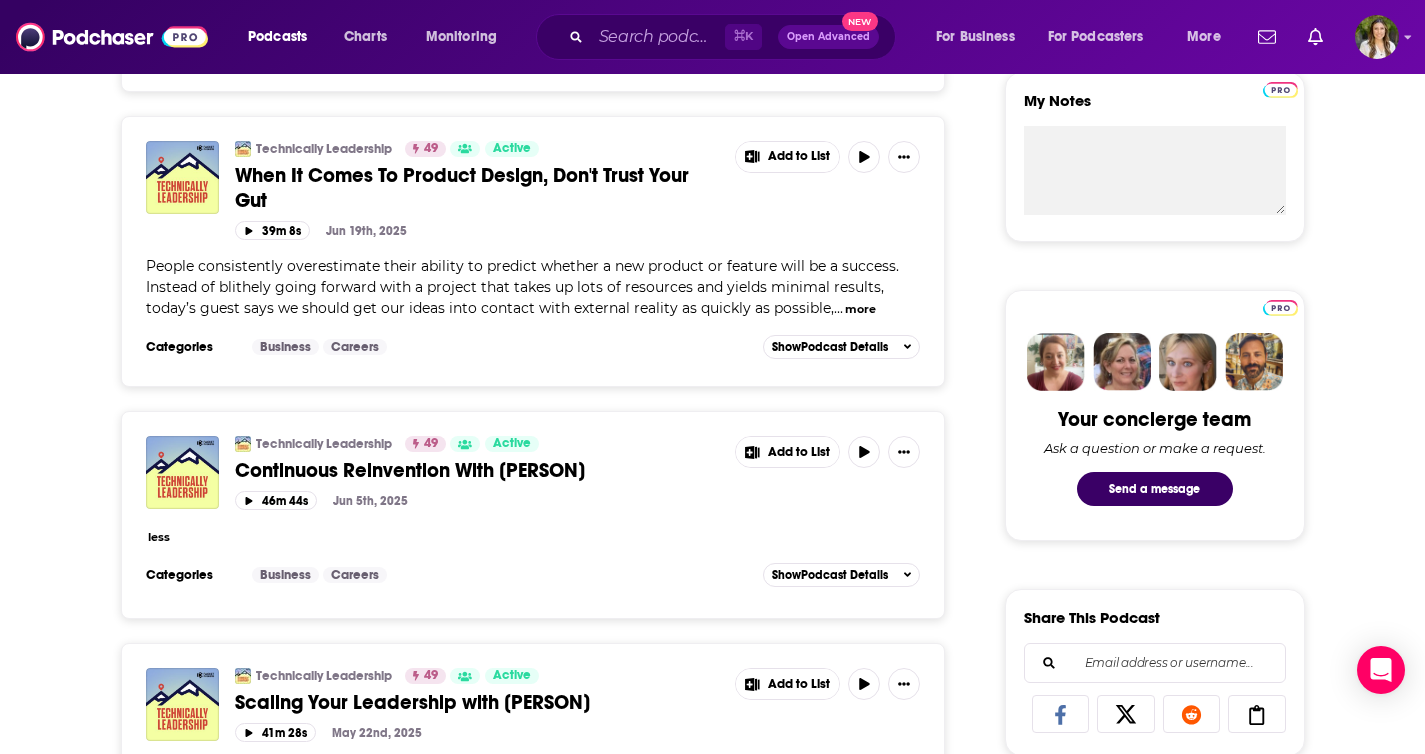 scroll, scrollTop: 0, scrollLeft: 0, axis: both 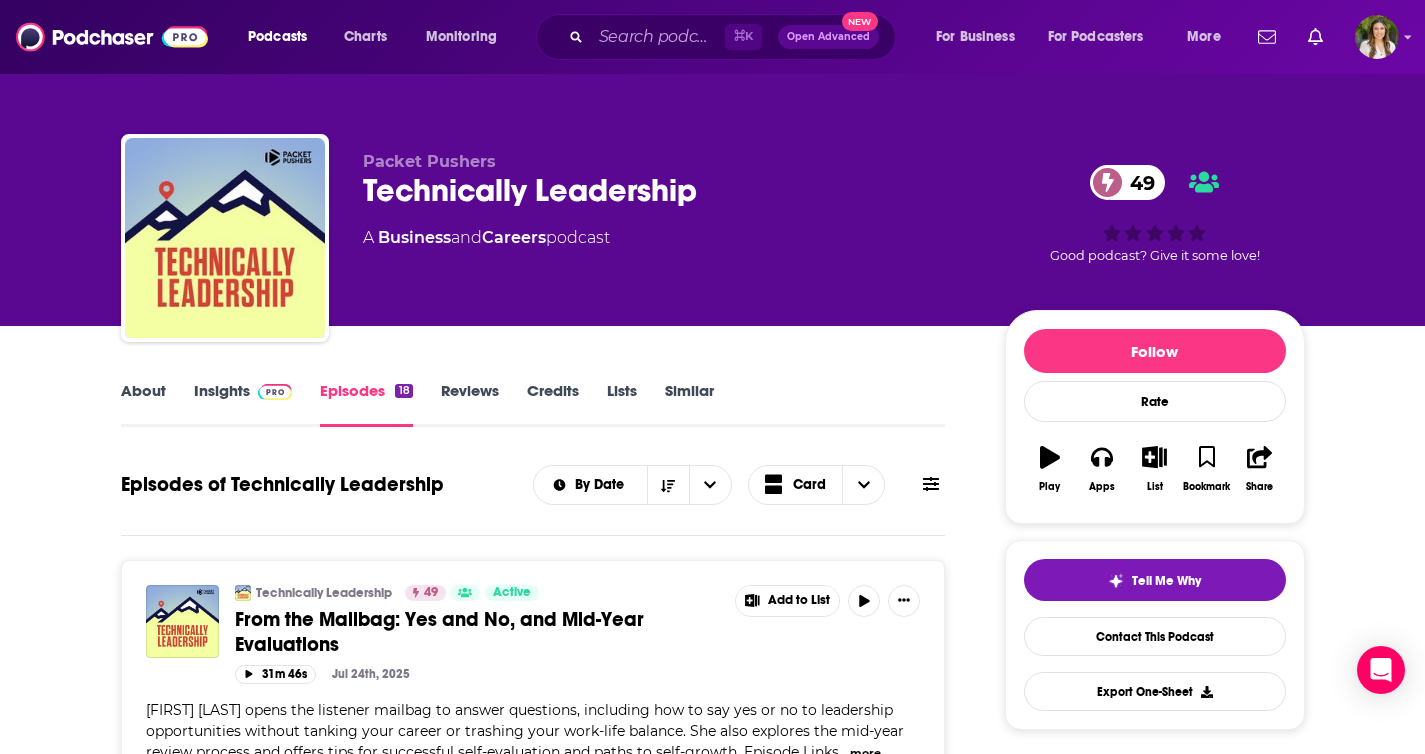 click on "About" at bounding box center (143, 404) 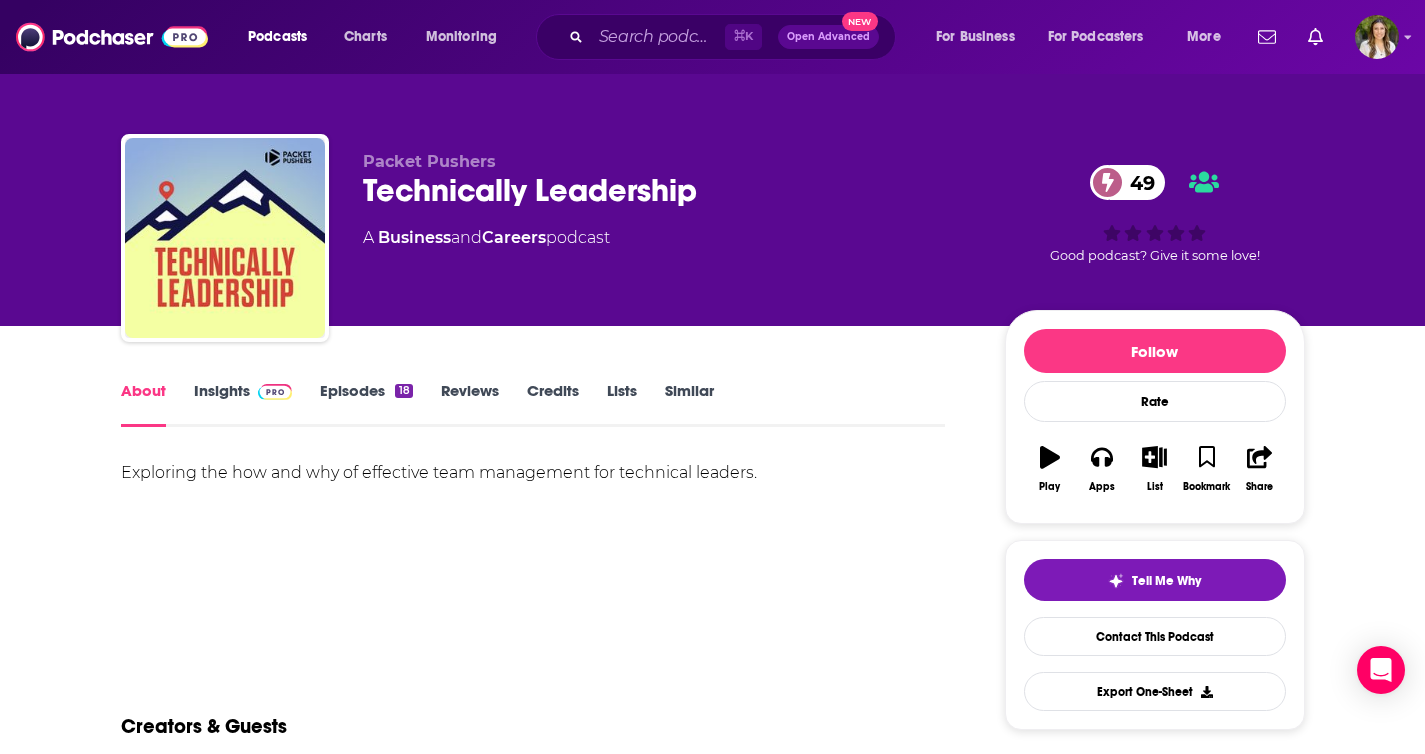 click on "Packet Pushers" at bounding box center [429, 161] 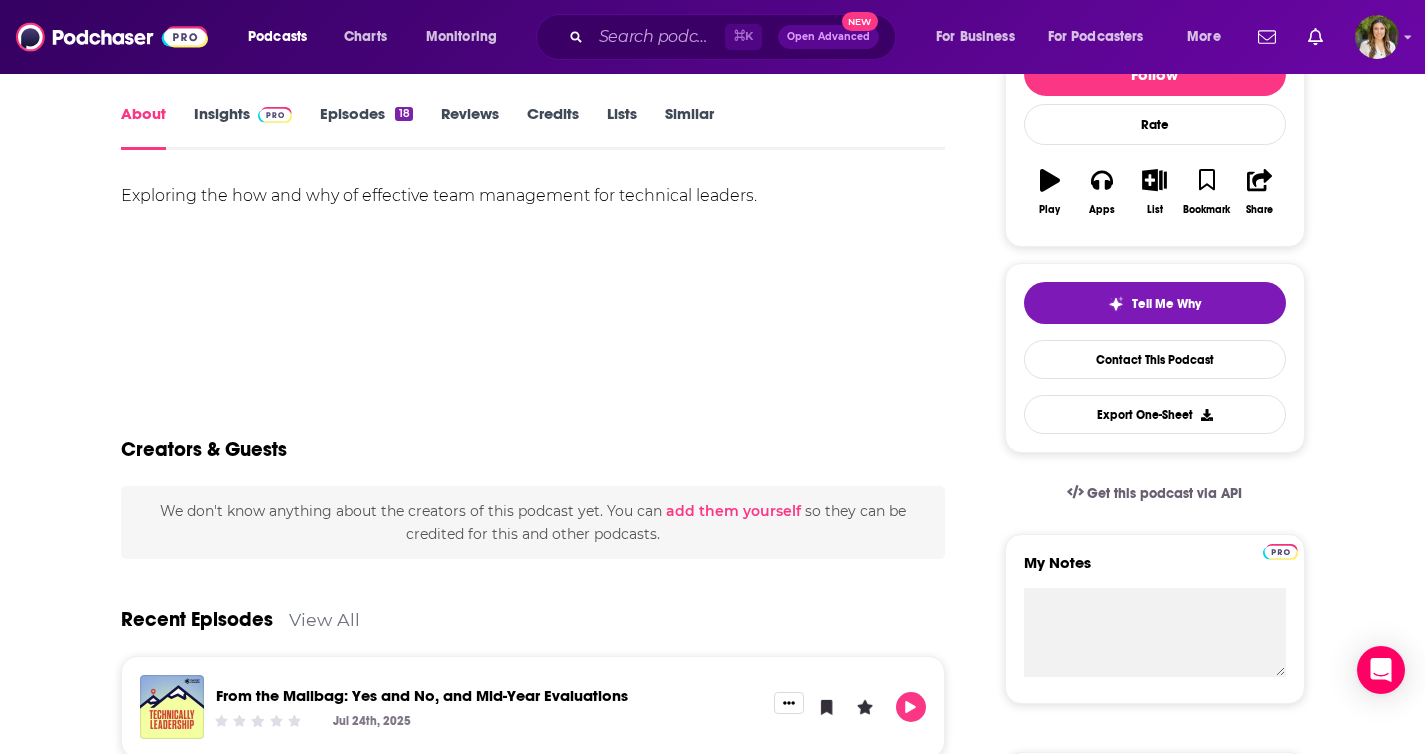 scroll, scrollTop: 282, scrollLeft: 0, axis: vertical 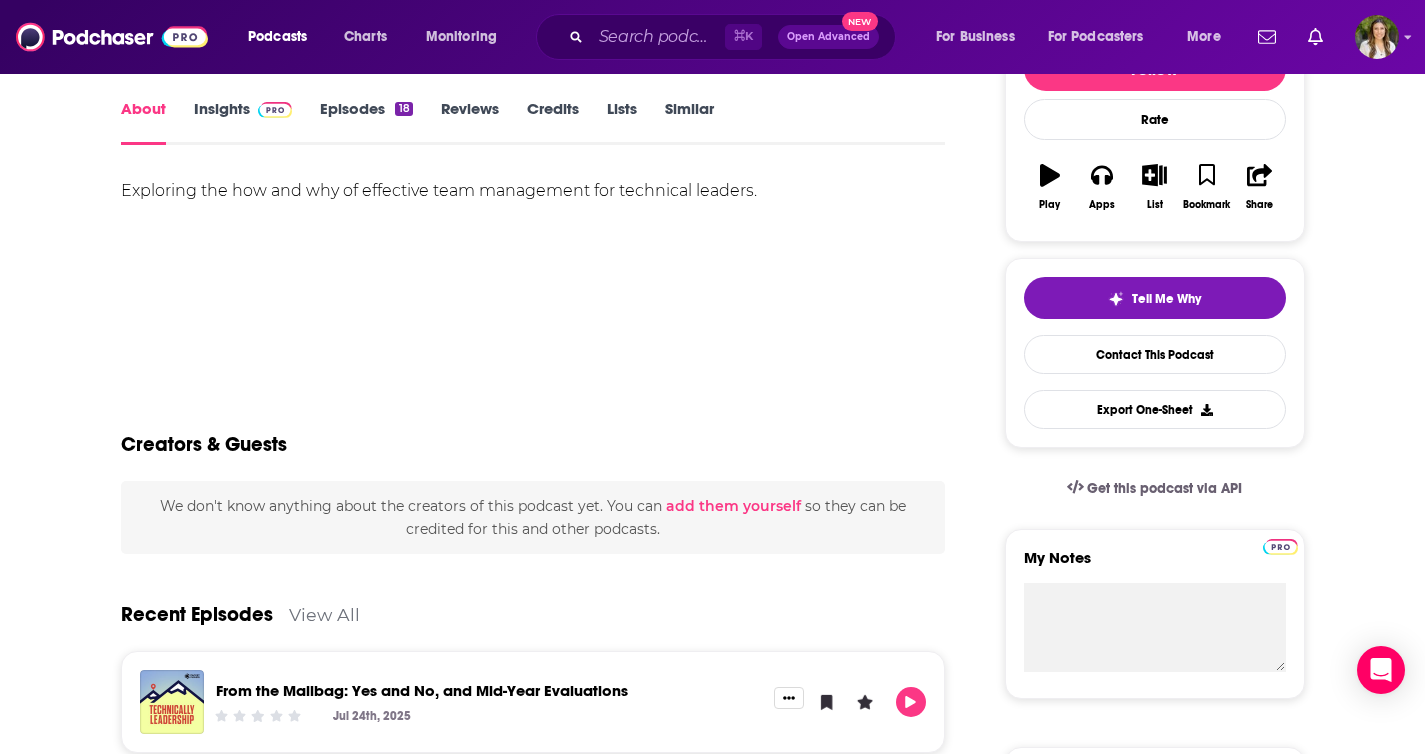 click on "Insights" at bounding box center (243, 122) 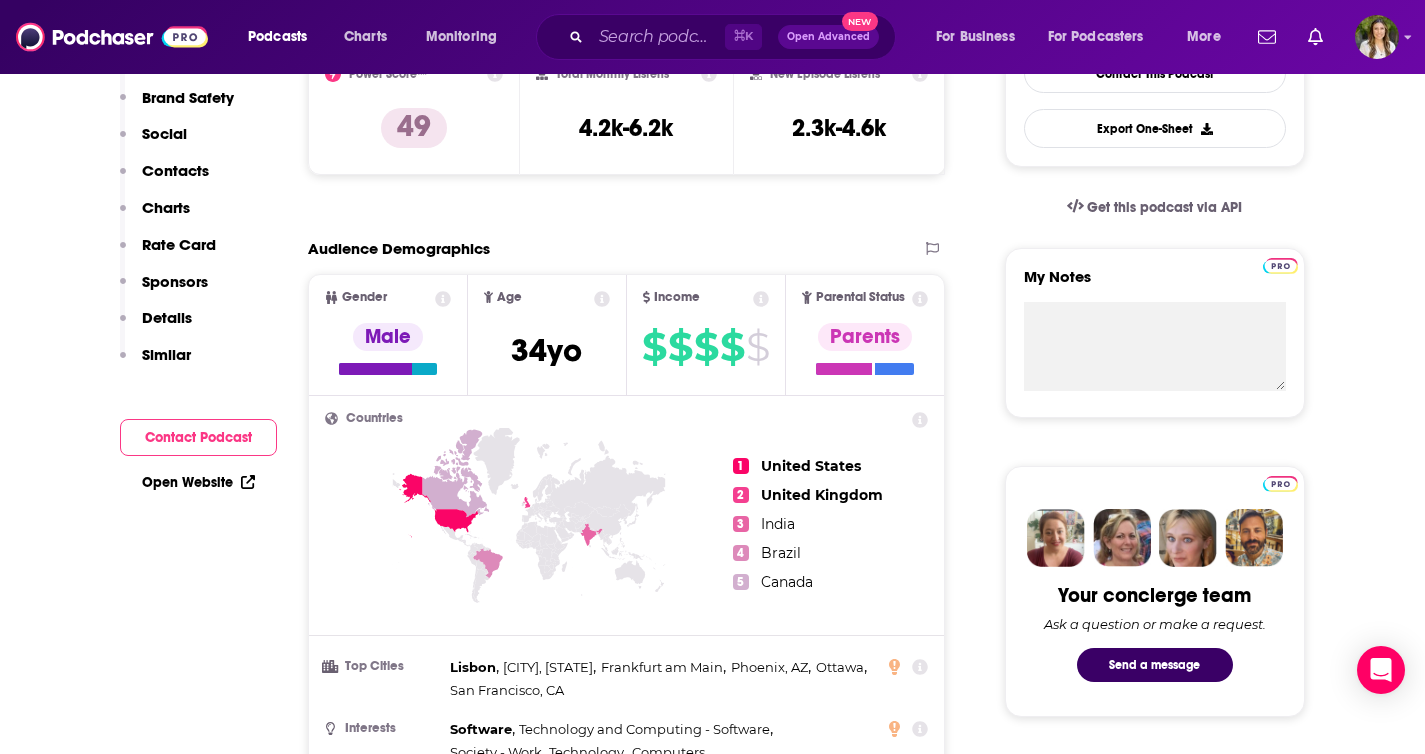 scroll, scrollTop: 55, scrollLeft: 0, axis: vertical 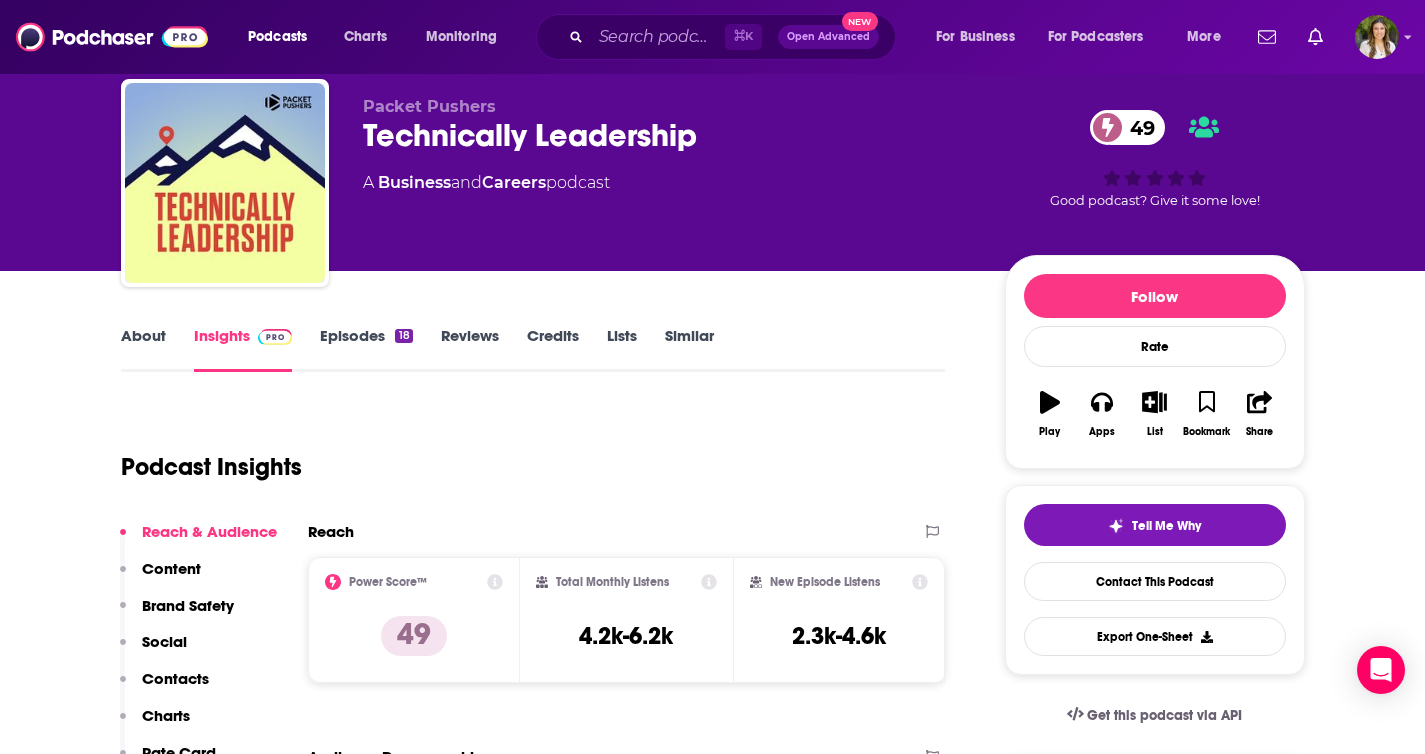 click on "Episodes 18" at bounding box center [366, 349] 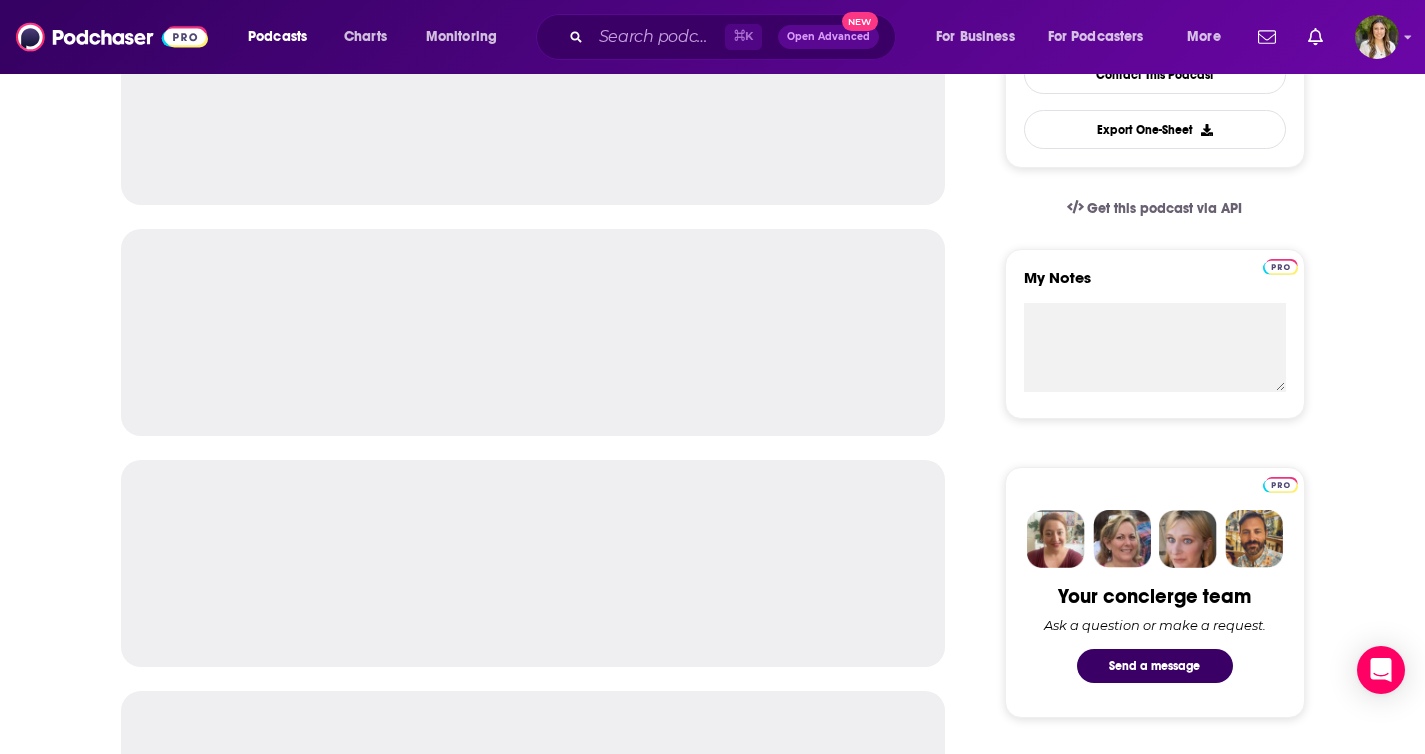 scroll, scrollTop: 594, scrollLeft: 0, axis: vertical 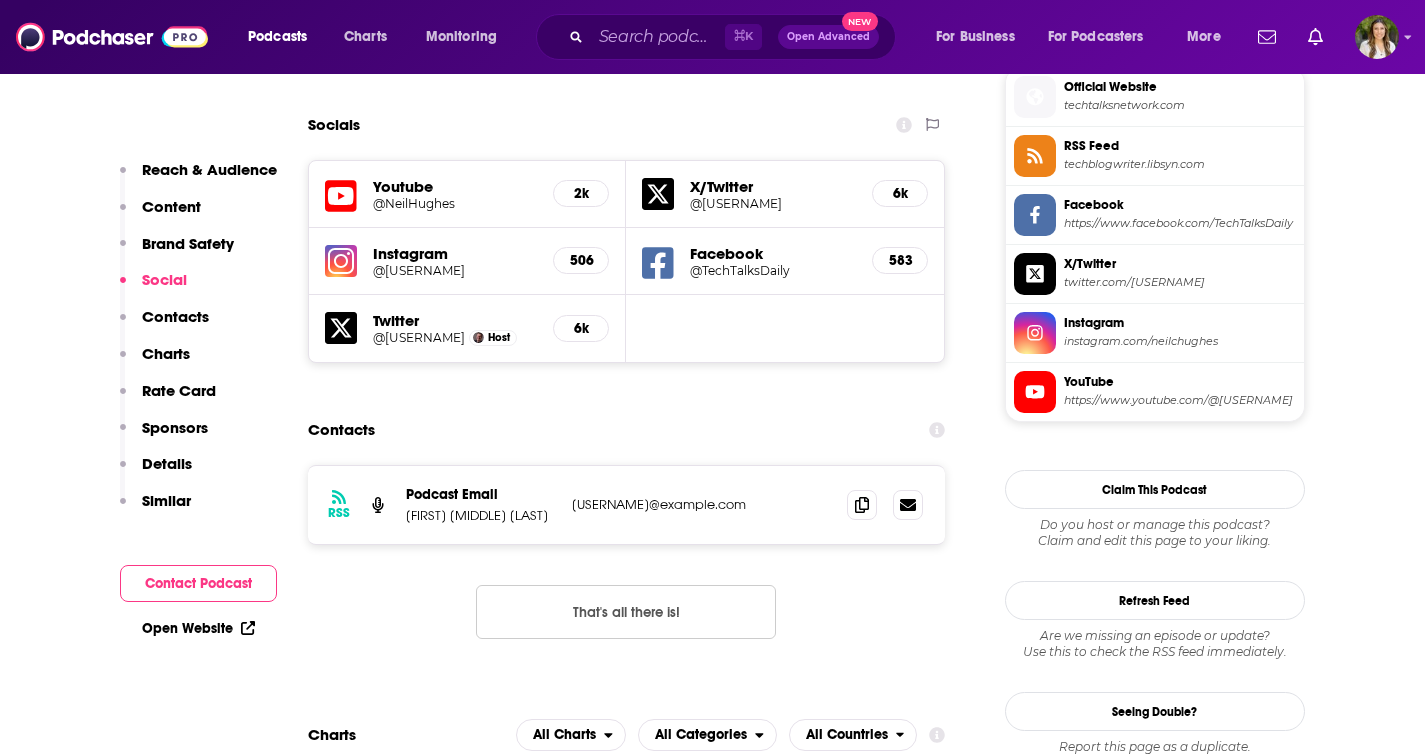 click on "X/Twitter" at bounding box center [773, 186] 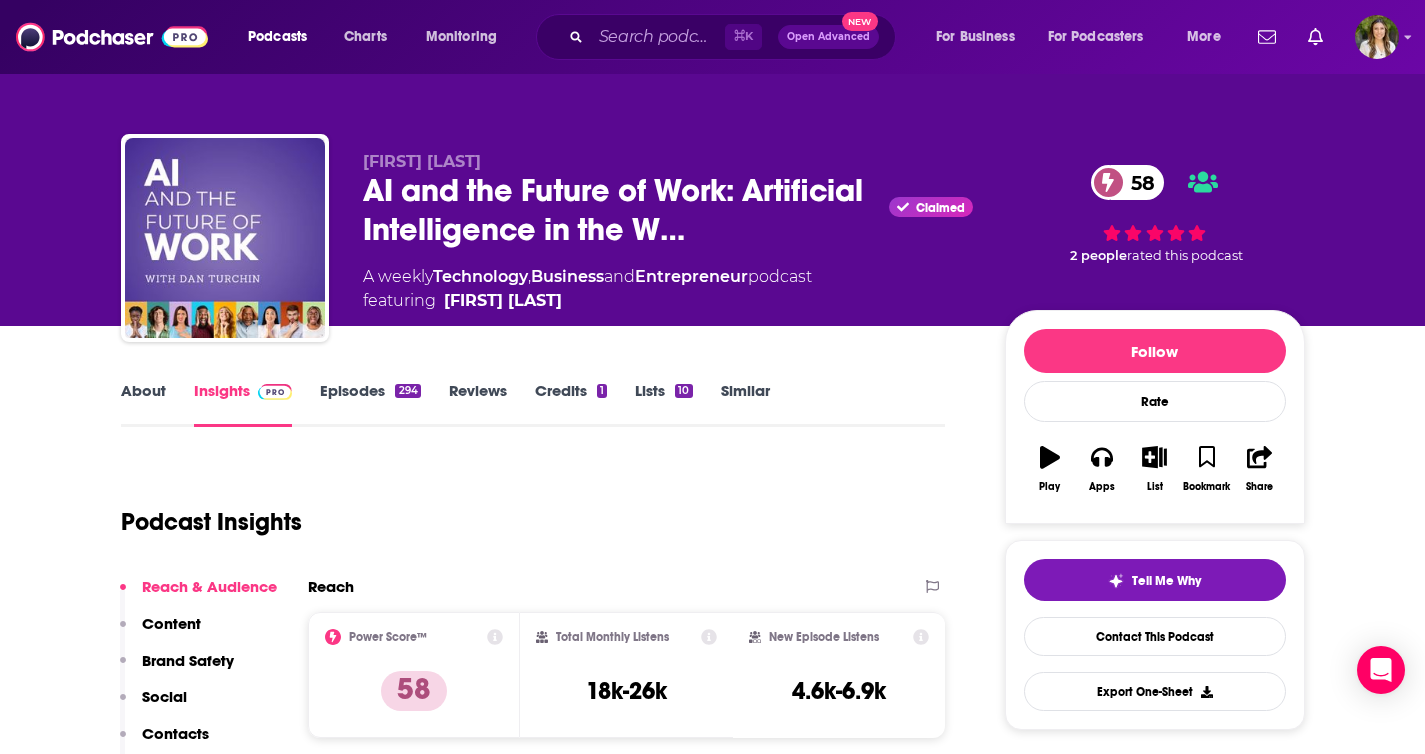 scroll, scrollTop: 0, scrollLeft: 0, axis: both 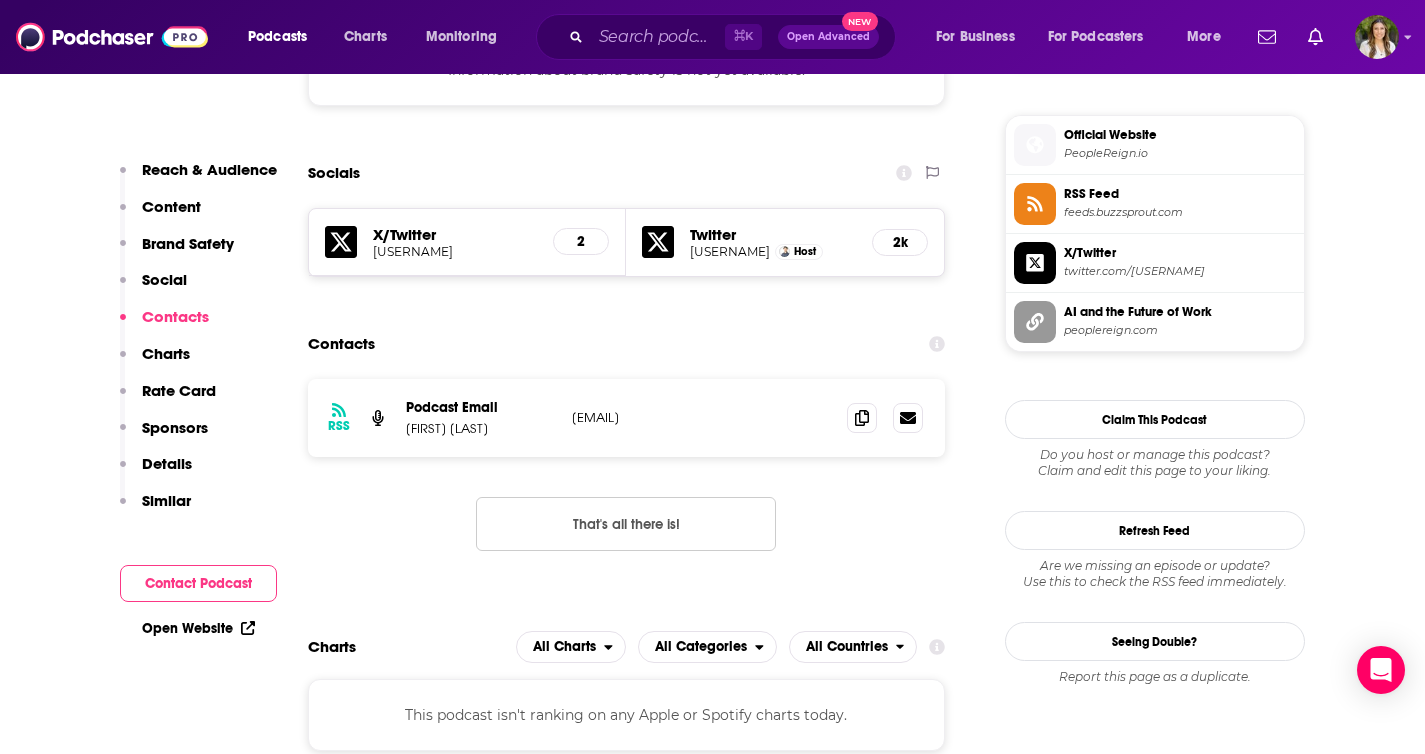 click on "twitter.com/Peoplereign_AI" at bounding box center (1180, 271) 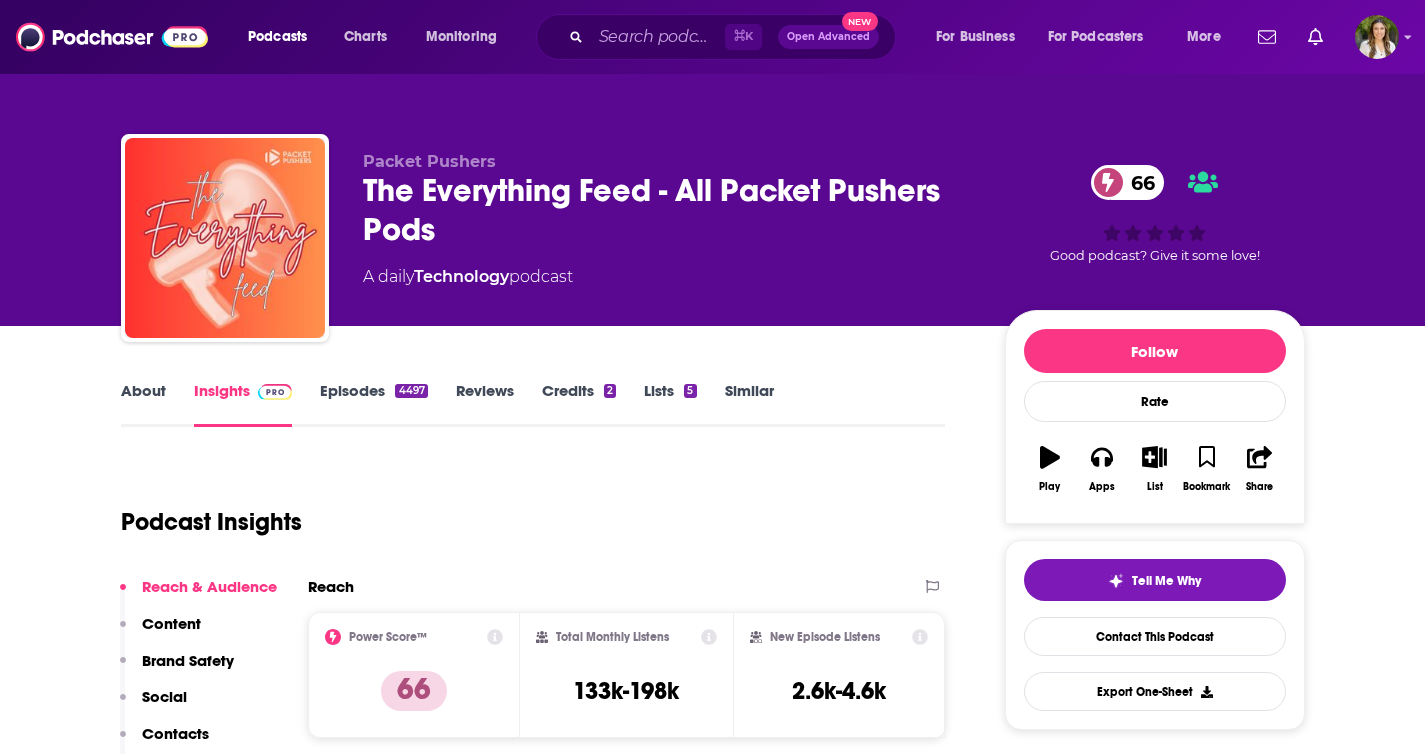 scroll, scrollTop: 0, scrollLeft: 0, axis: both 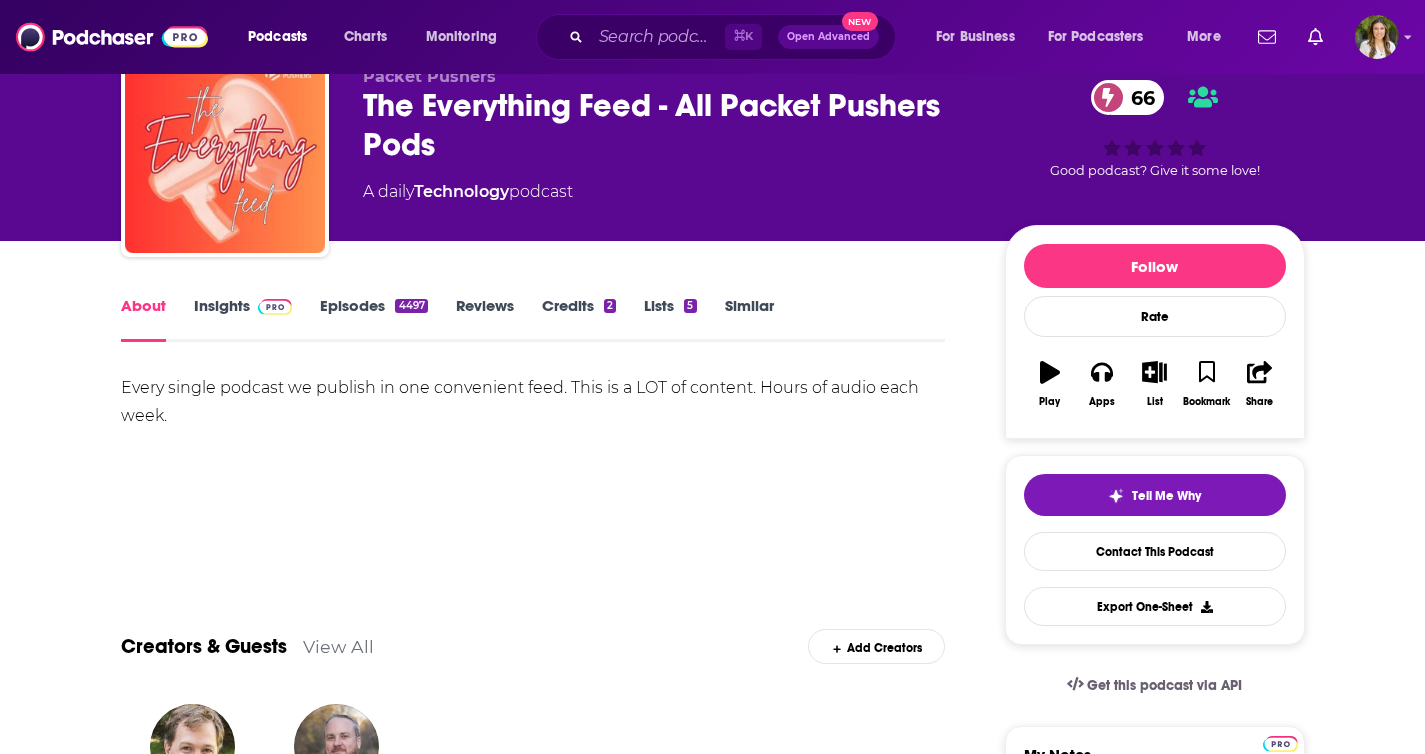 click on "Episodes 4497" at bounding box center [373, 319] 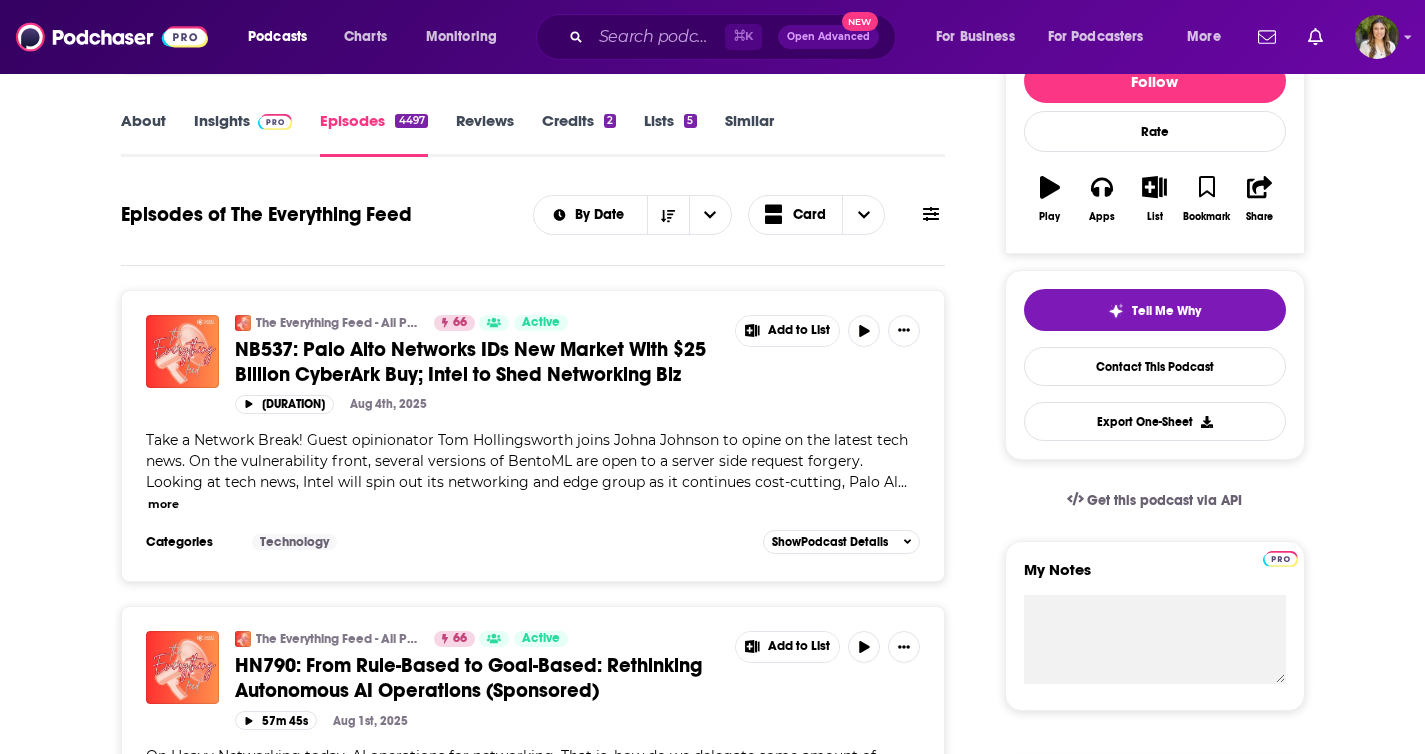 scroll, scrollTop: 278, scrollLeft: 0, axis: vertical 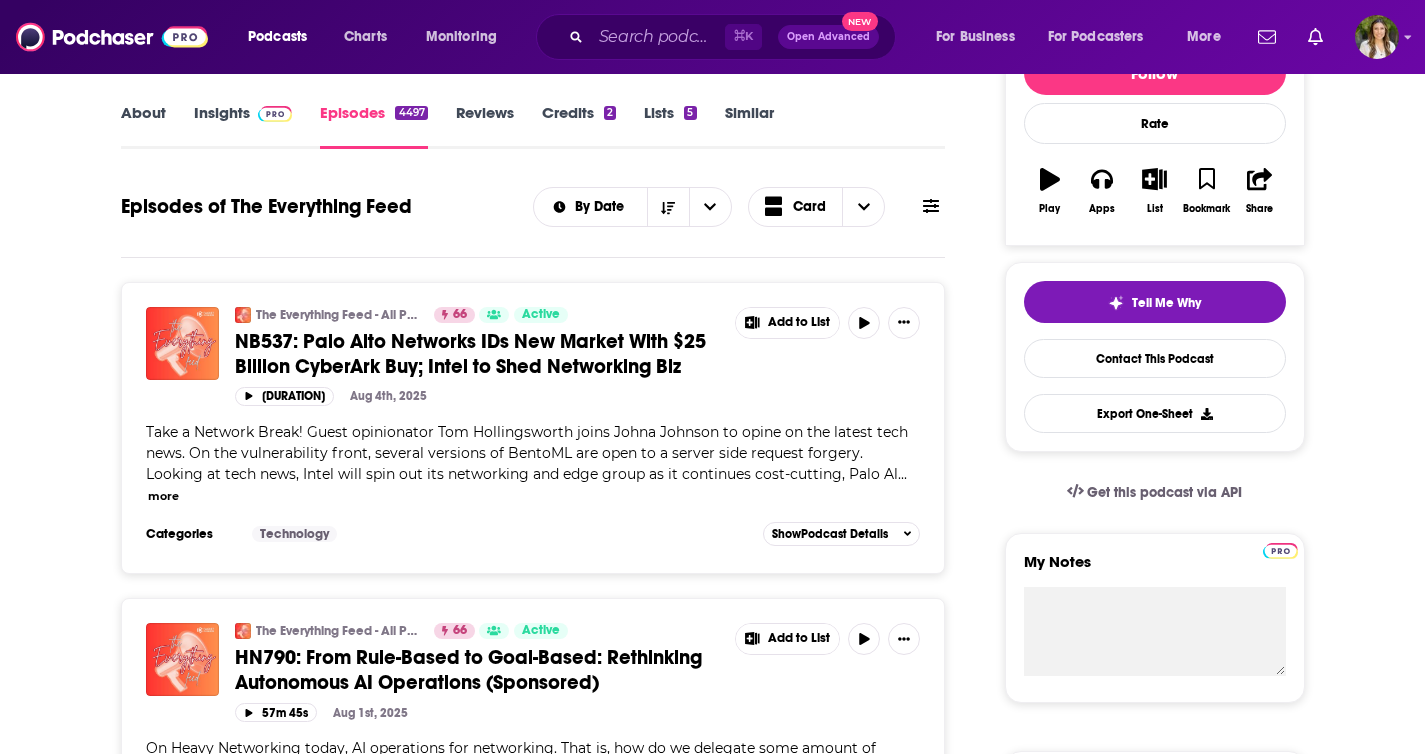 click on "Take a Network Break! Guest opinionator Tom Hollingsworth joins Johna Johnson to opine on the latest tech news. On the vulnerability front, several versions of BentoML are open to a server side request forgery. Looking at tech news, Intel will spin out its networking and edge group as it continues cost-cutting, Palo Al" at bounding box center [527, 453] 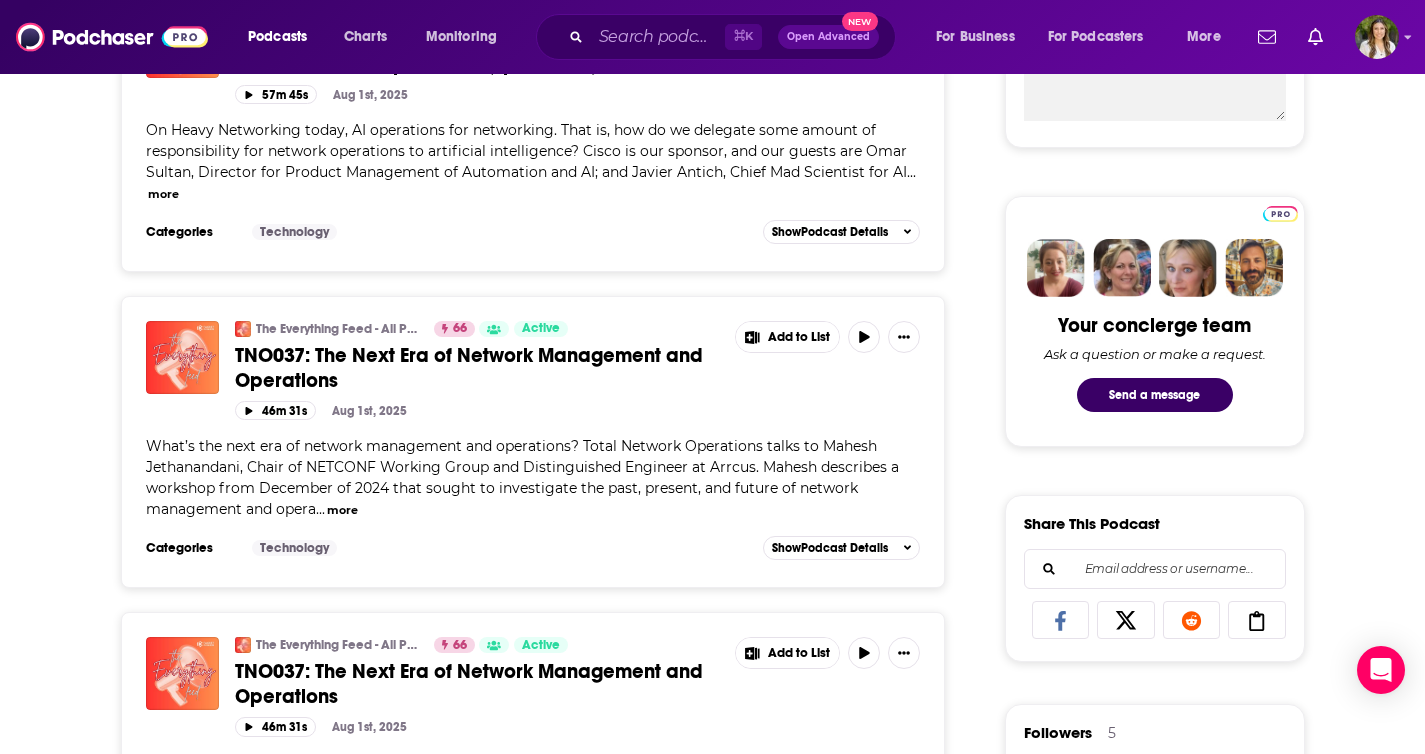 scroll, scrollTop: 878, scrollLeft: 0, axis: vertical 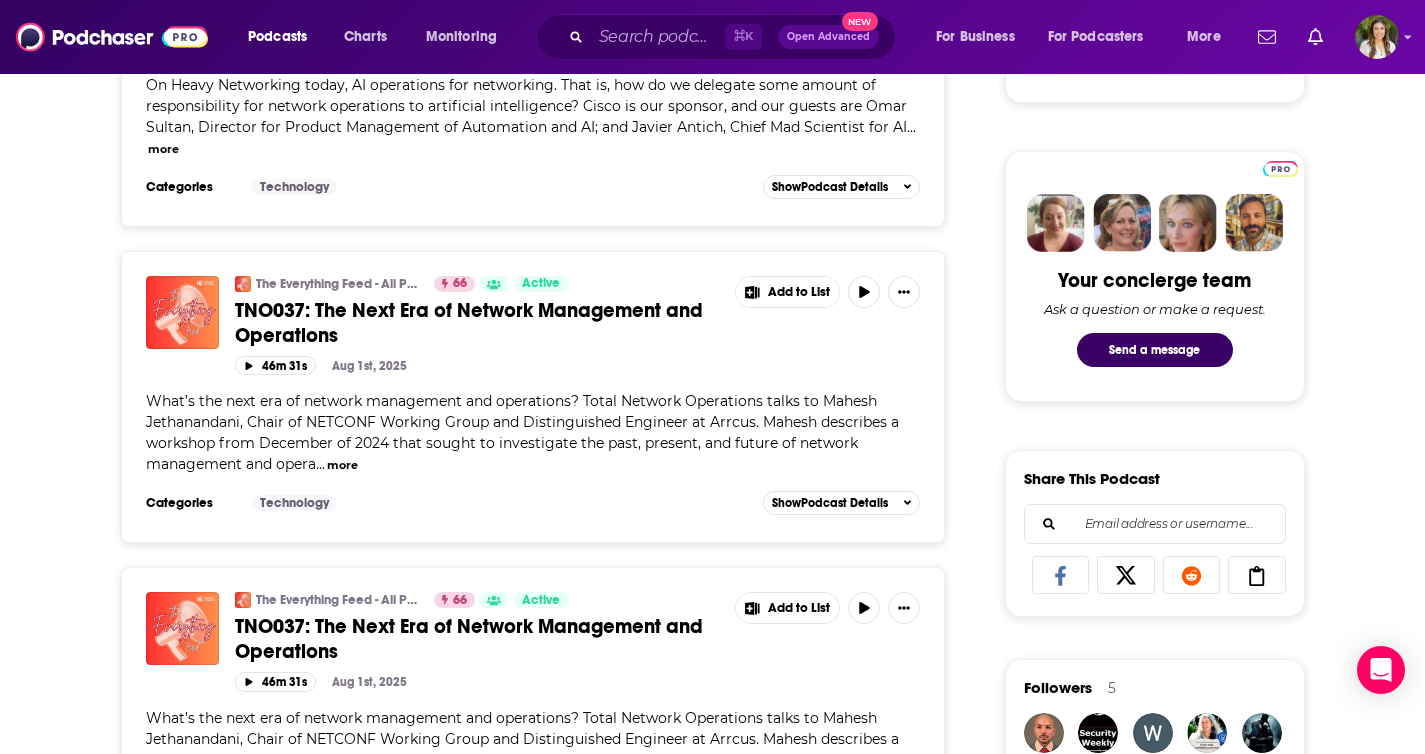 click on "TNO037: The Next Era of Network Management and Operations" at bounding box center [469, 323] 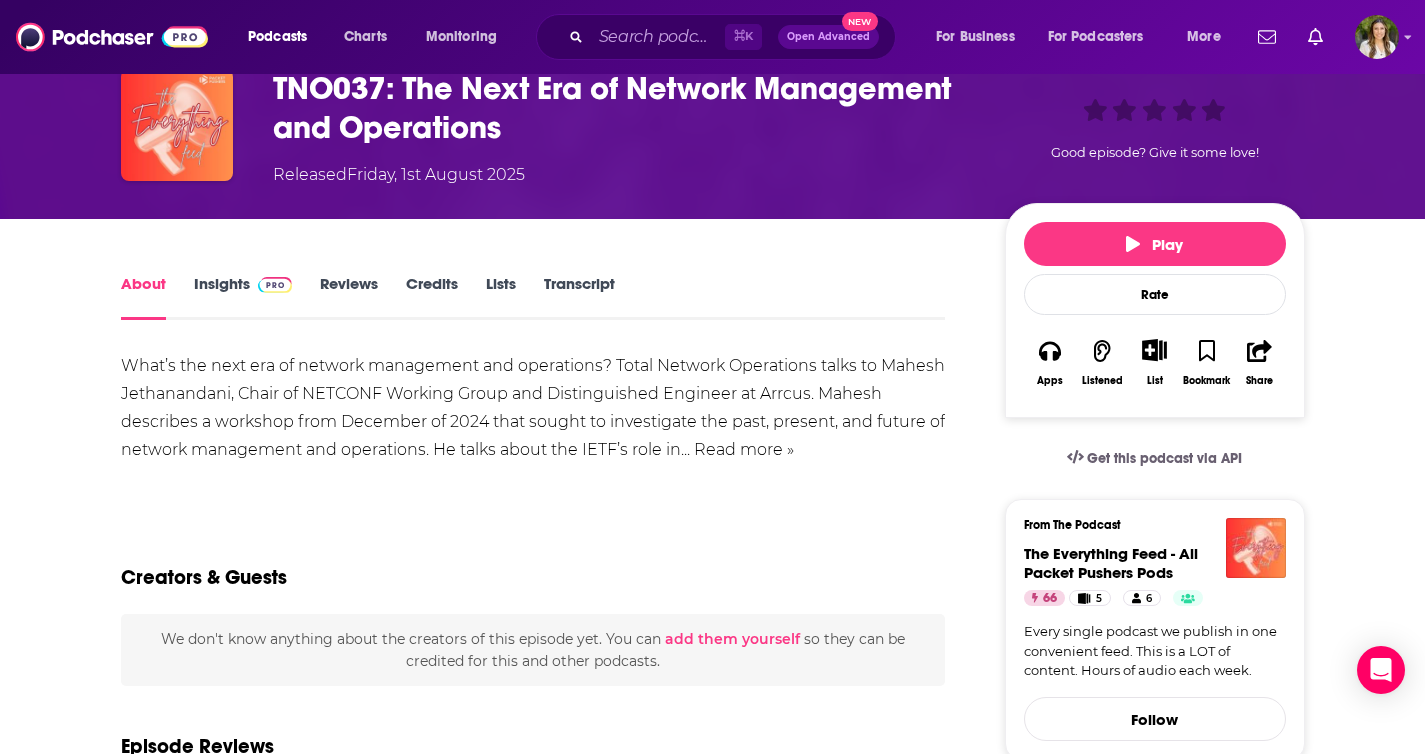 scroll, scrollTop: 0, scrollLeft: 0, axis: both 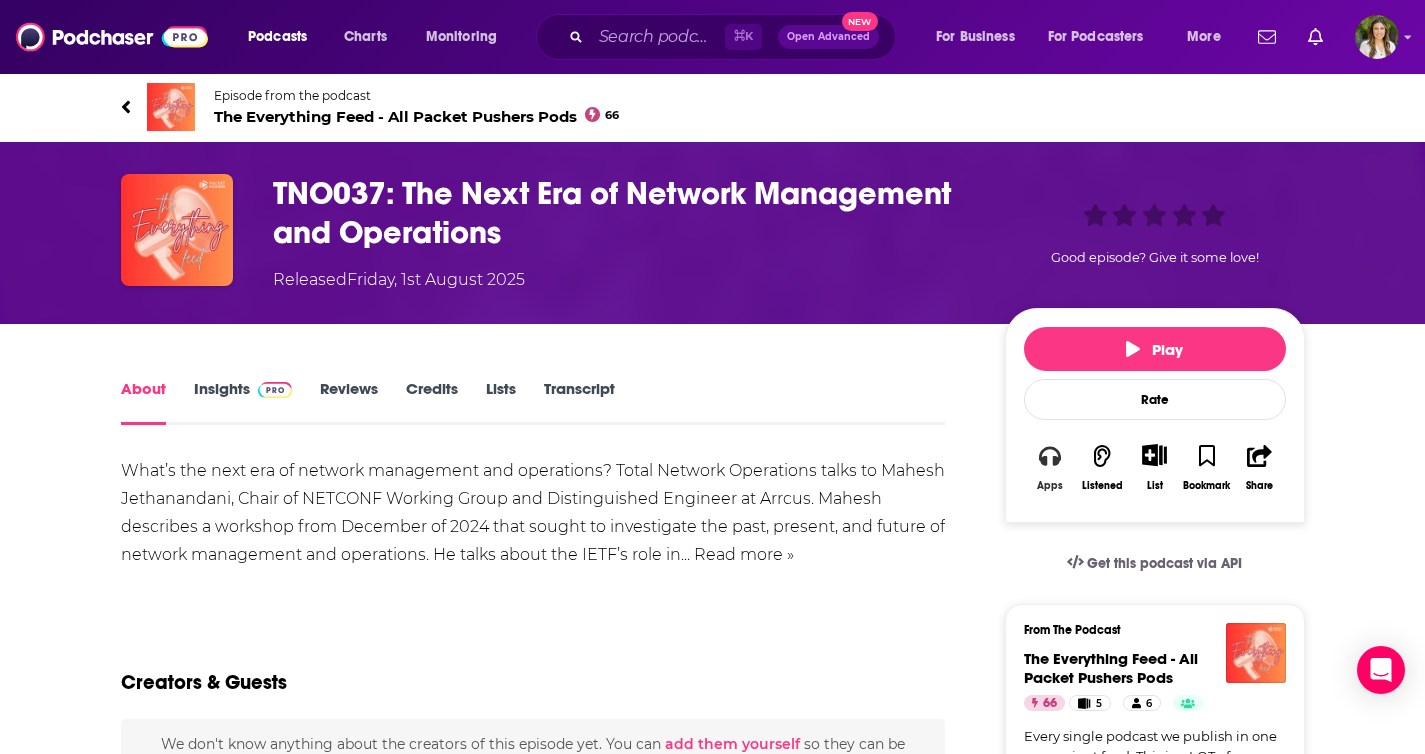 click 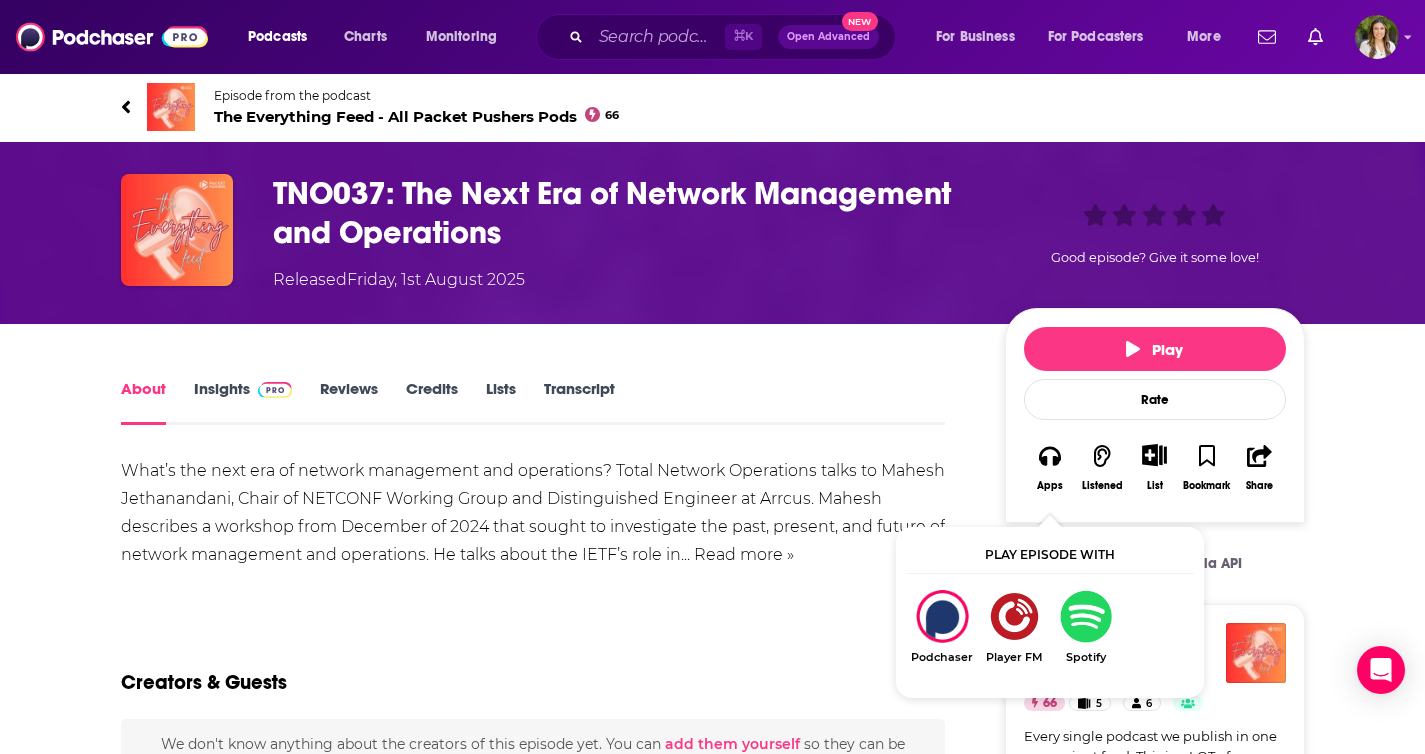 click at bounding box center [1014, 616] 